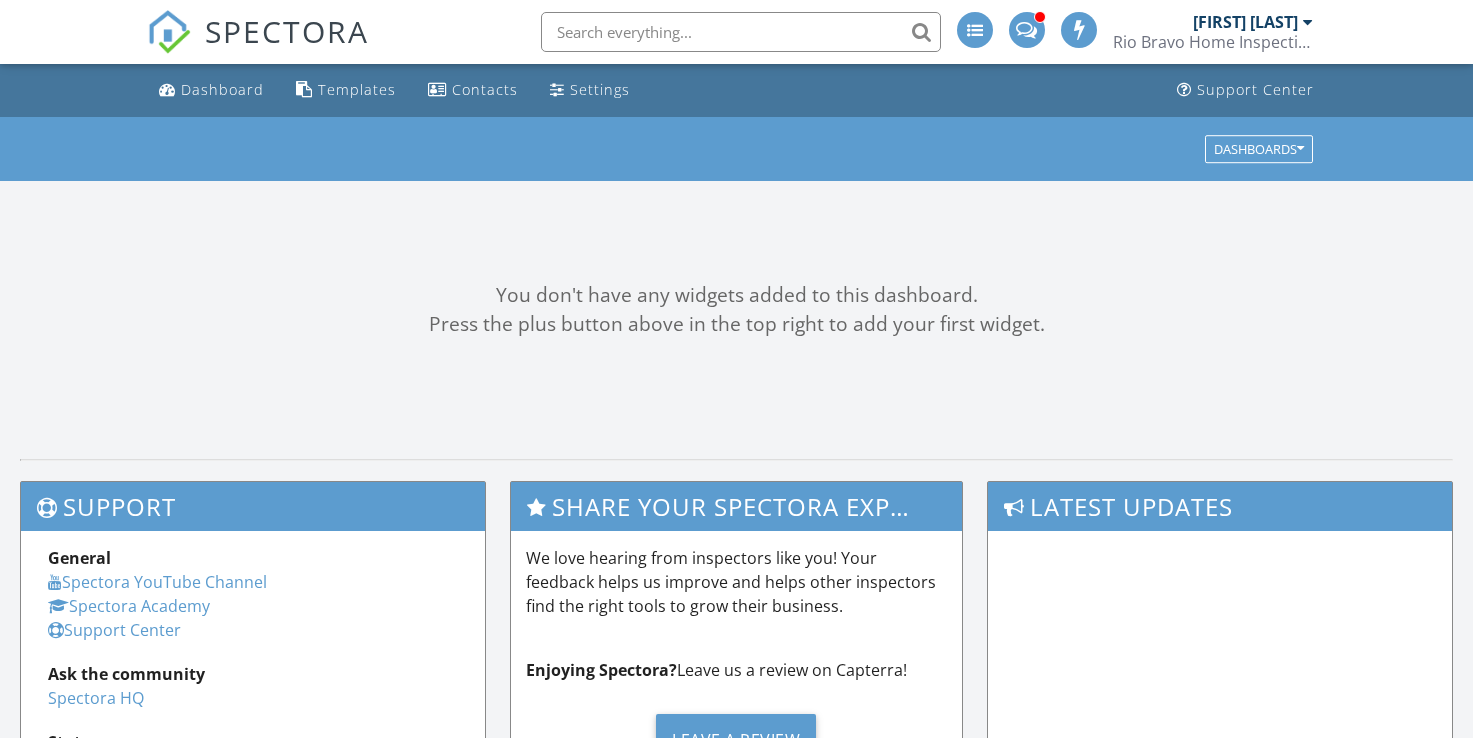scroll, scrollTop: 0, scrollLeft: 0, axis: both 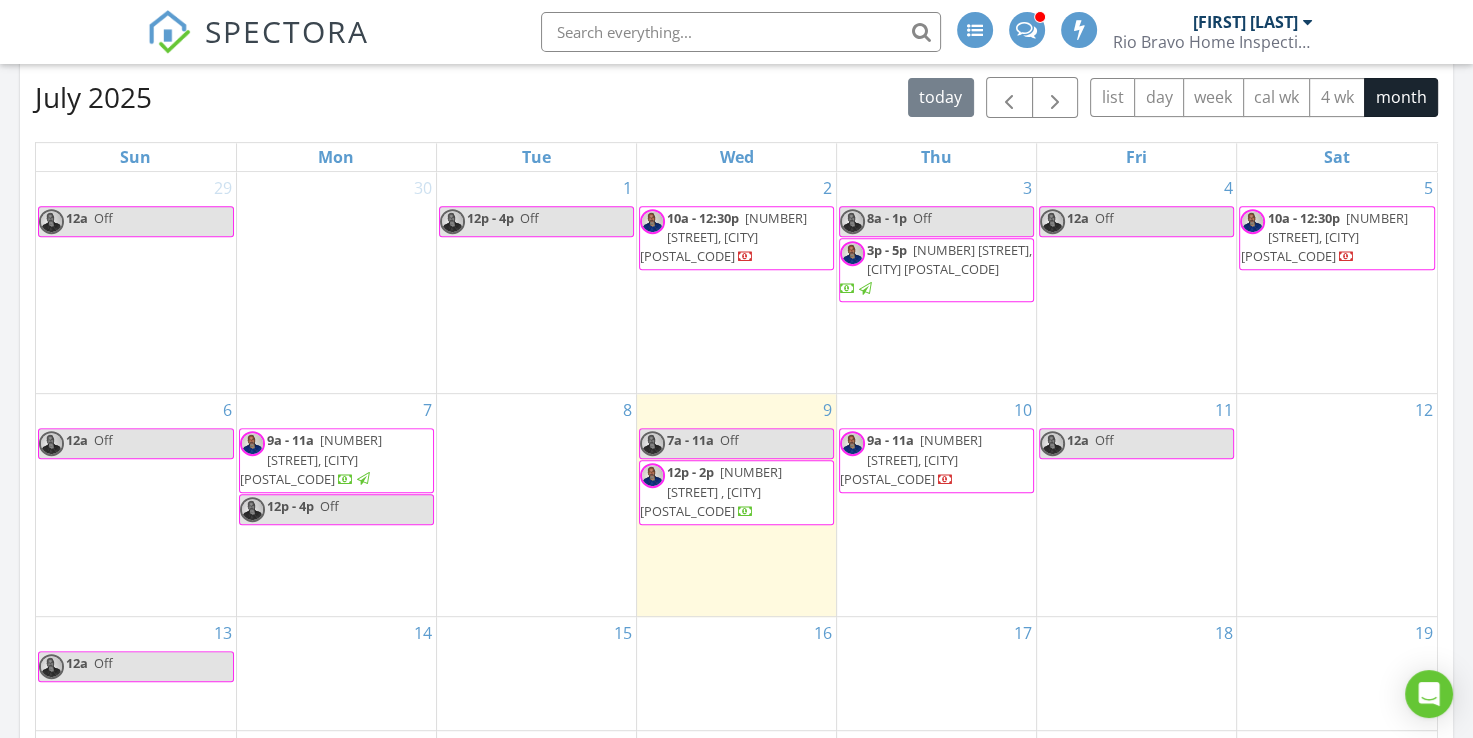 click on "[NUMBER] [STREET], [CITY] [POSTAL_CODE]" at bounding box center [911, 459] 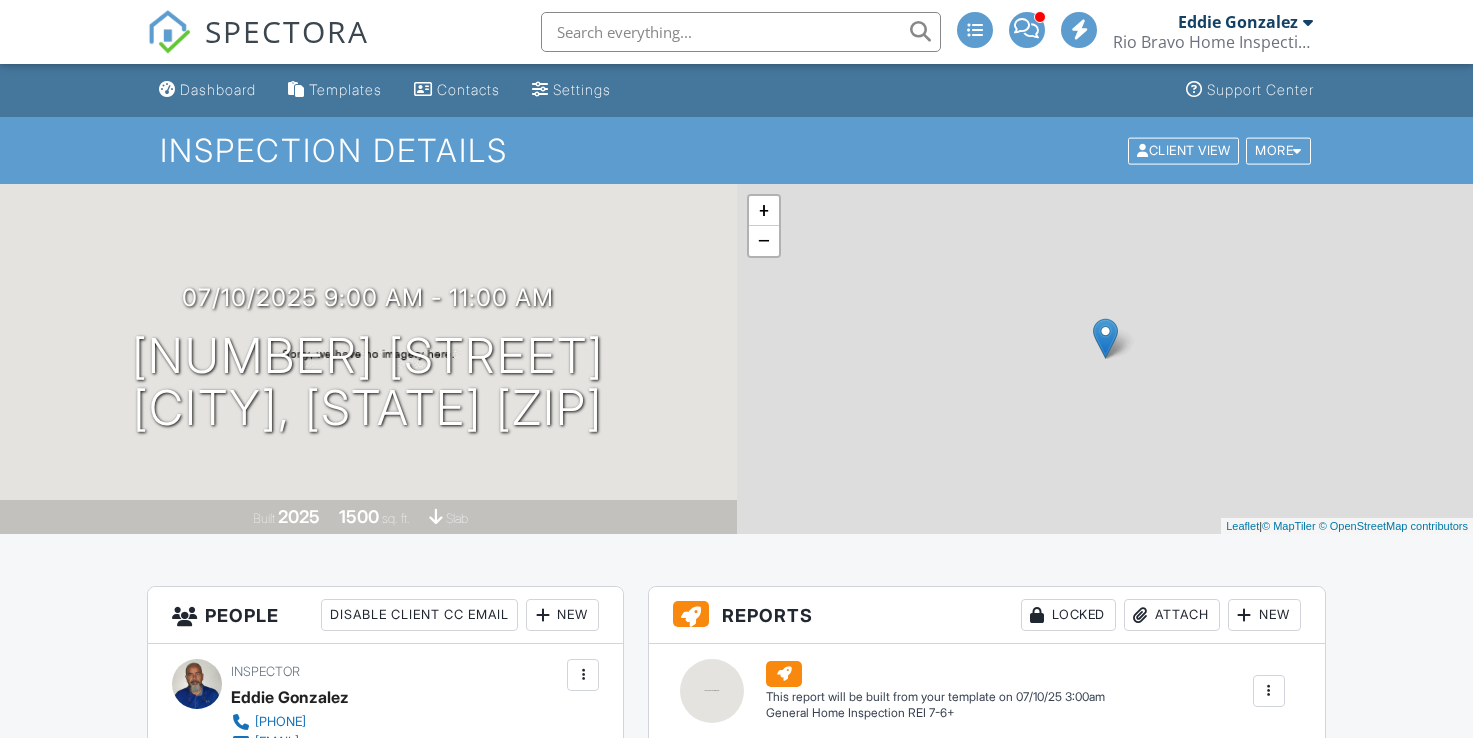 scroll, scrollTop: 0, scrollLeft: 0, axis: both 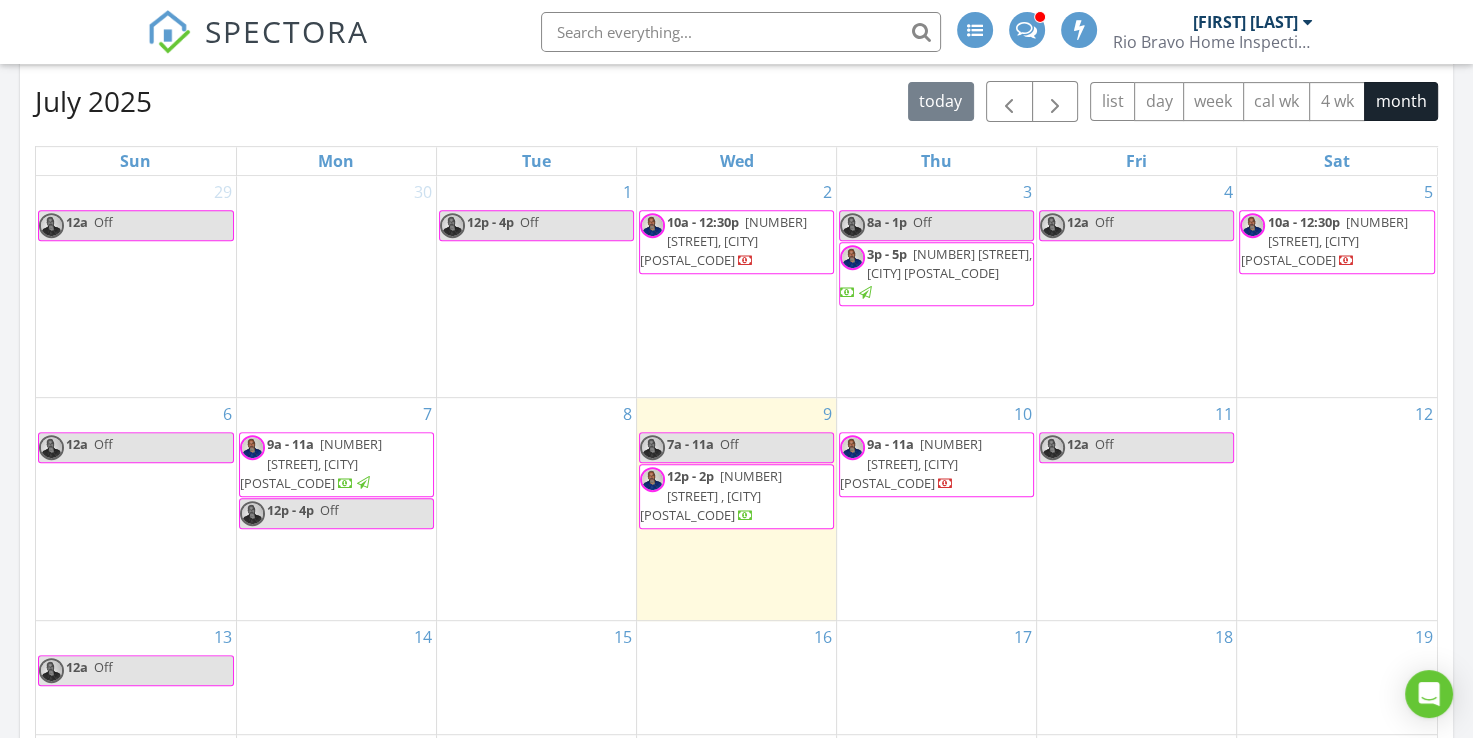 click on "[NUMBER] [STREET], [CITY] [POSTAL_CODE]" at bounding box center [311, 463] 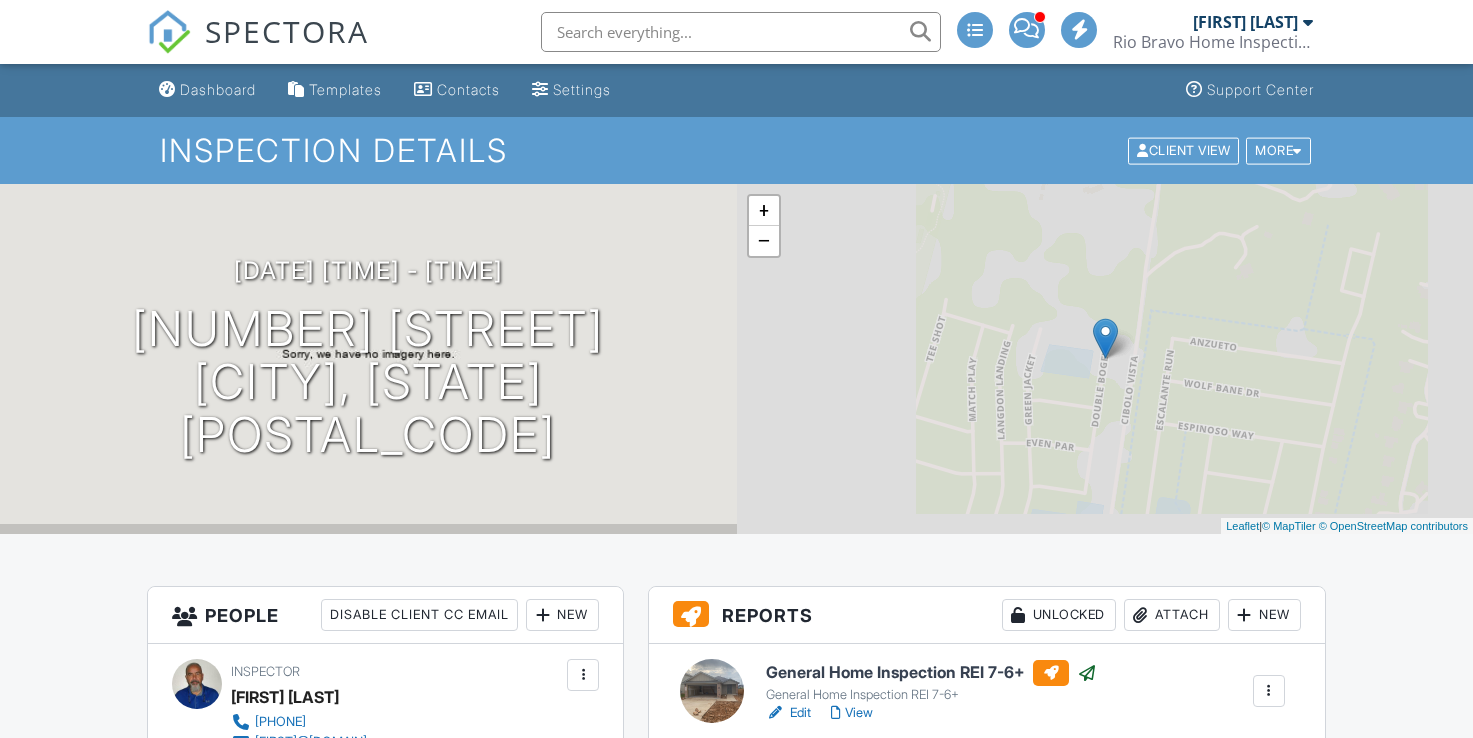 scroll, scrollTop: 0, scrollLeft: 0, axis: both 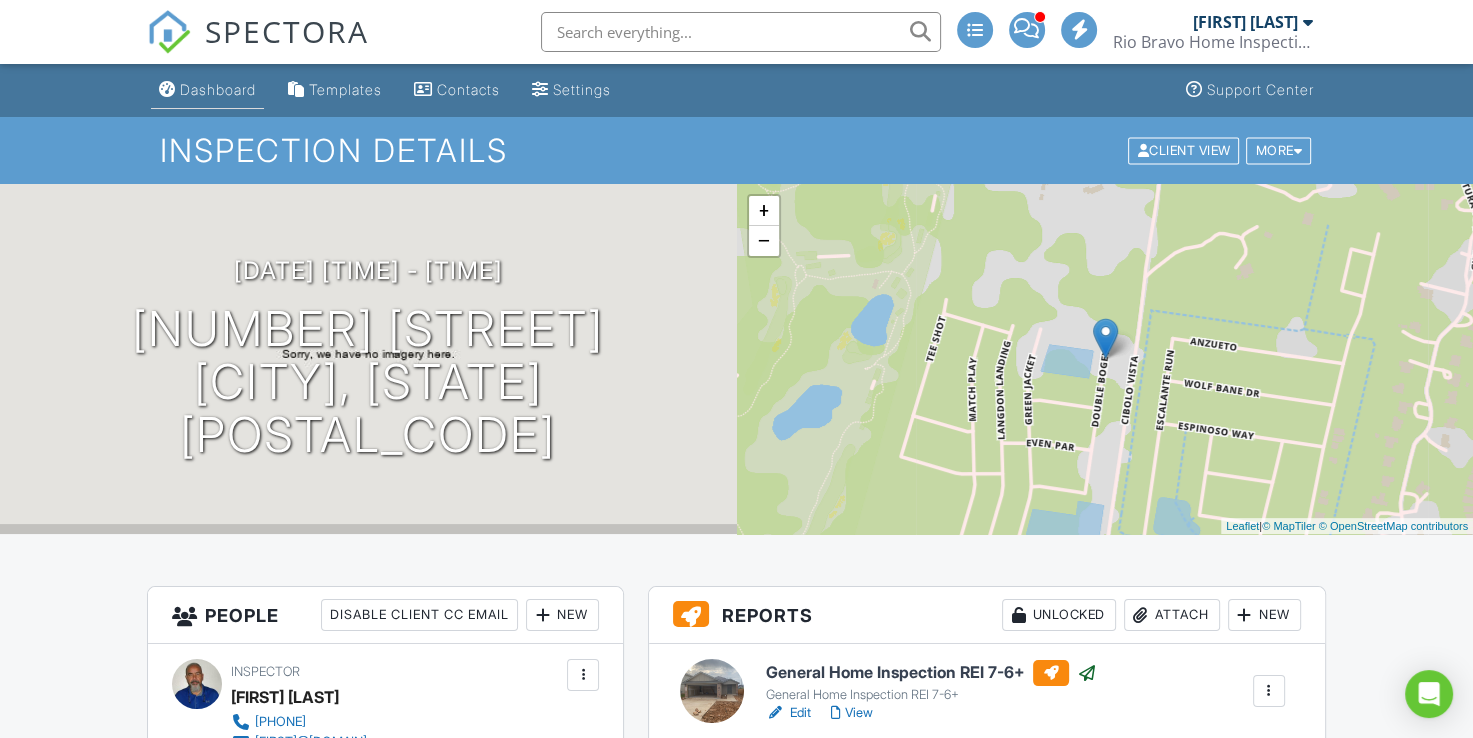 click on "Dashboard" at bounding box center (218, 89) 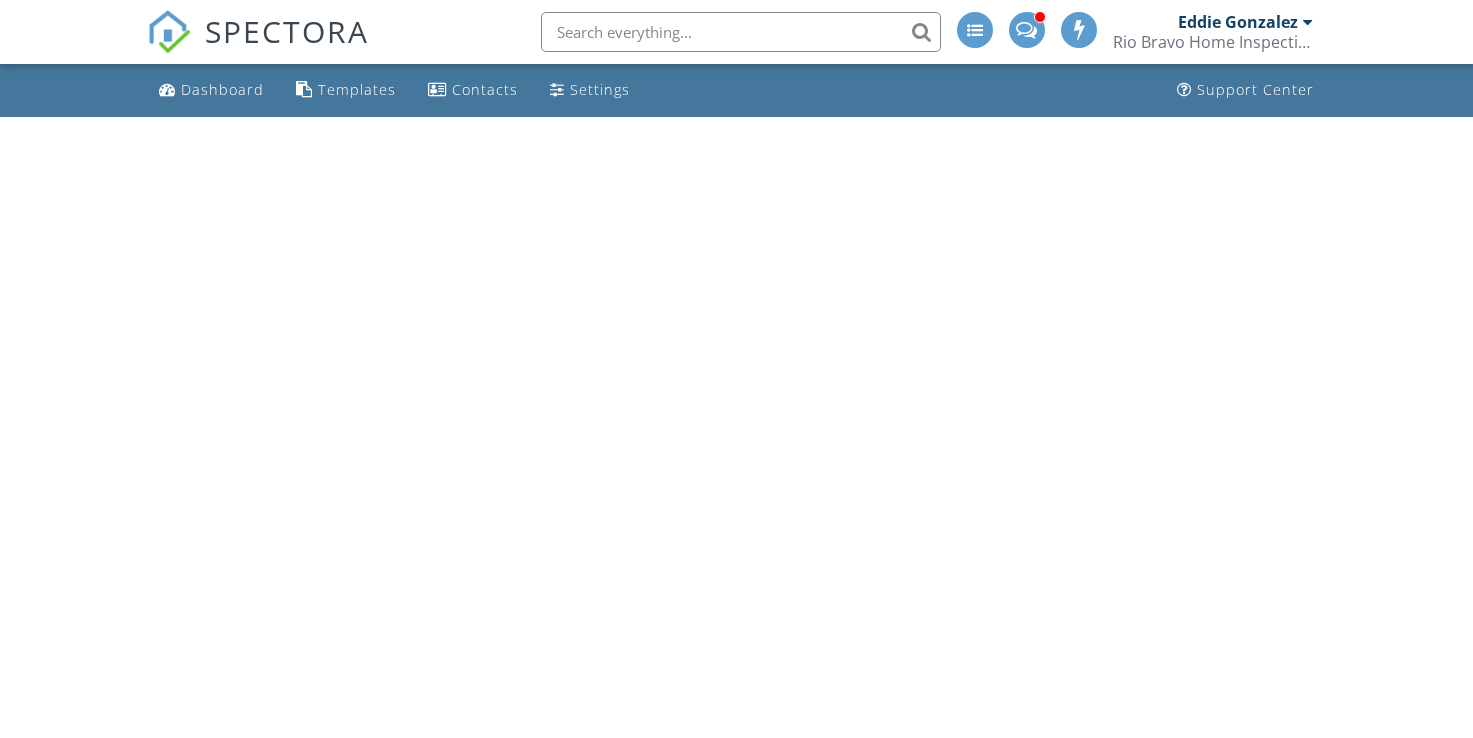 scroll, scrollTop: 0, scrollLeft: 0, axis: both 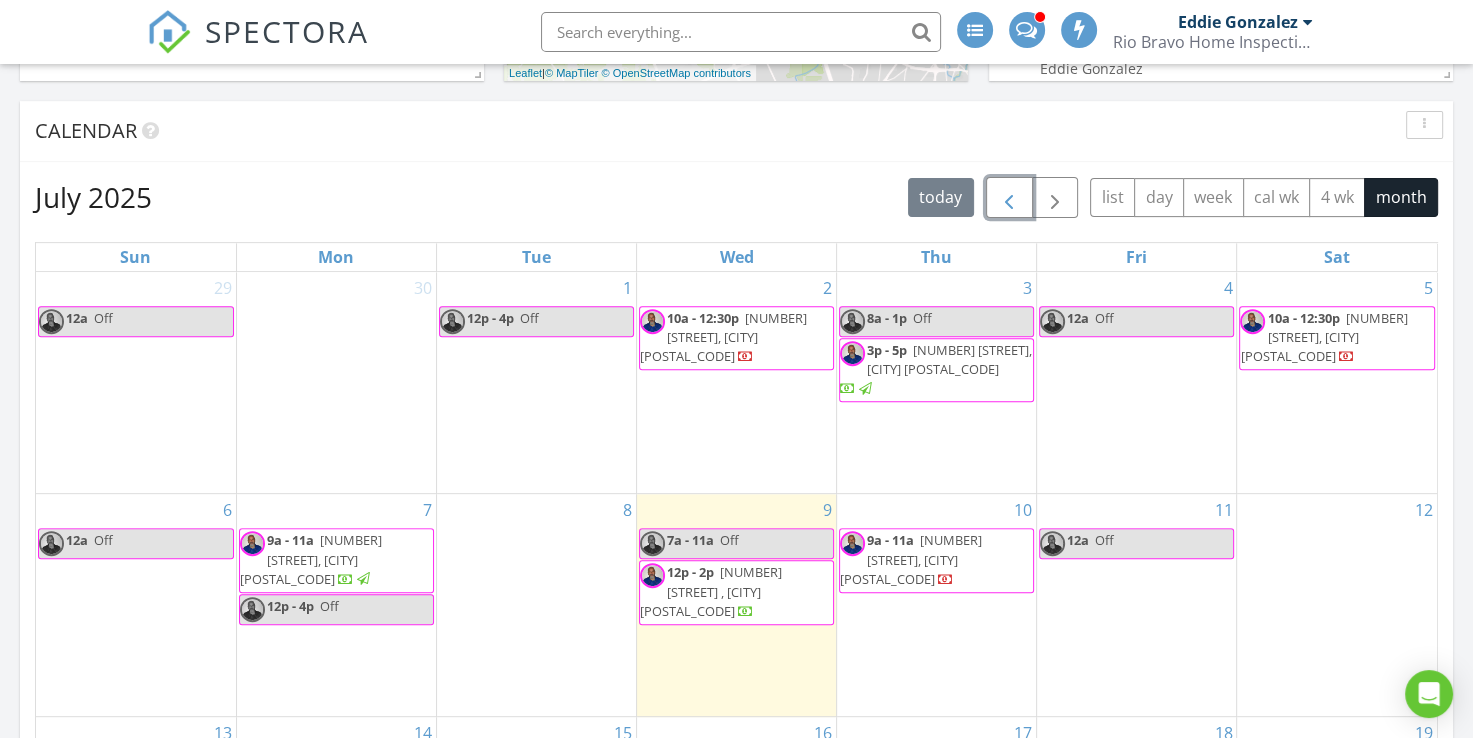 click at bounding box center (1009, 198) 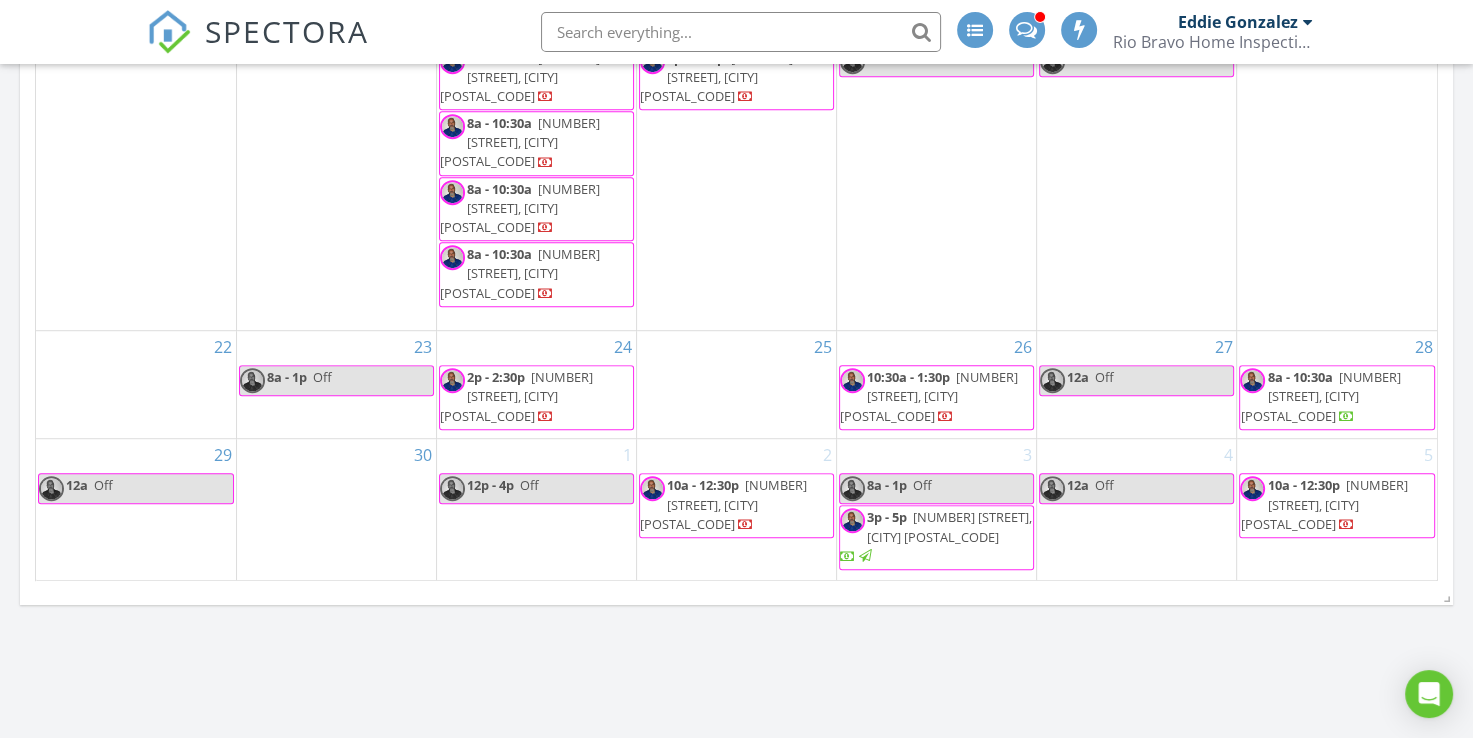 scroll, scrollTop: 1200, scrollLeft: 0, axis: vertical 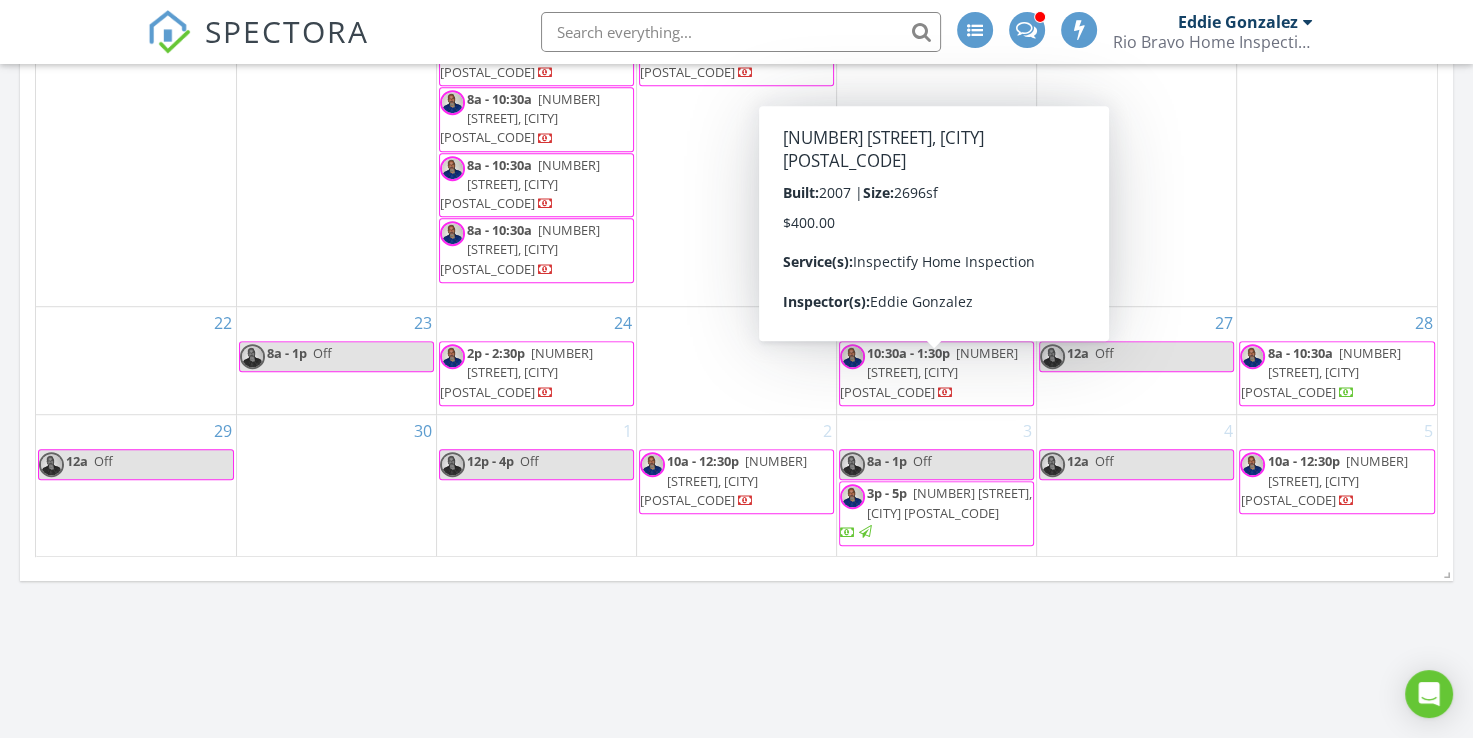 click on "120 Abrego Ridge Dr, Floresville 78114" at bounding box center [929, 372] 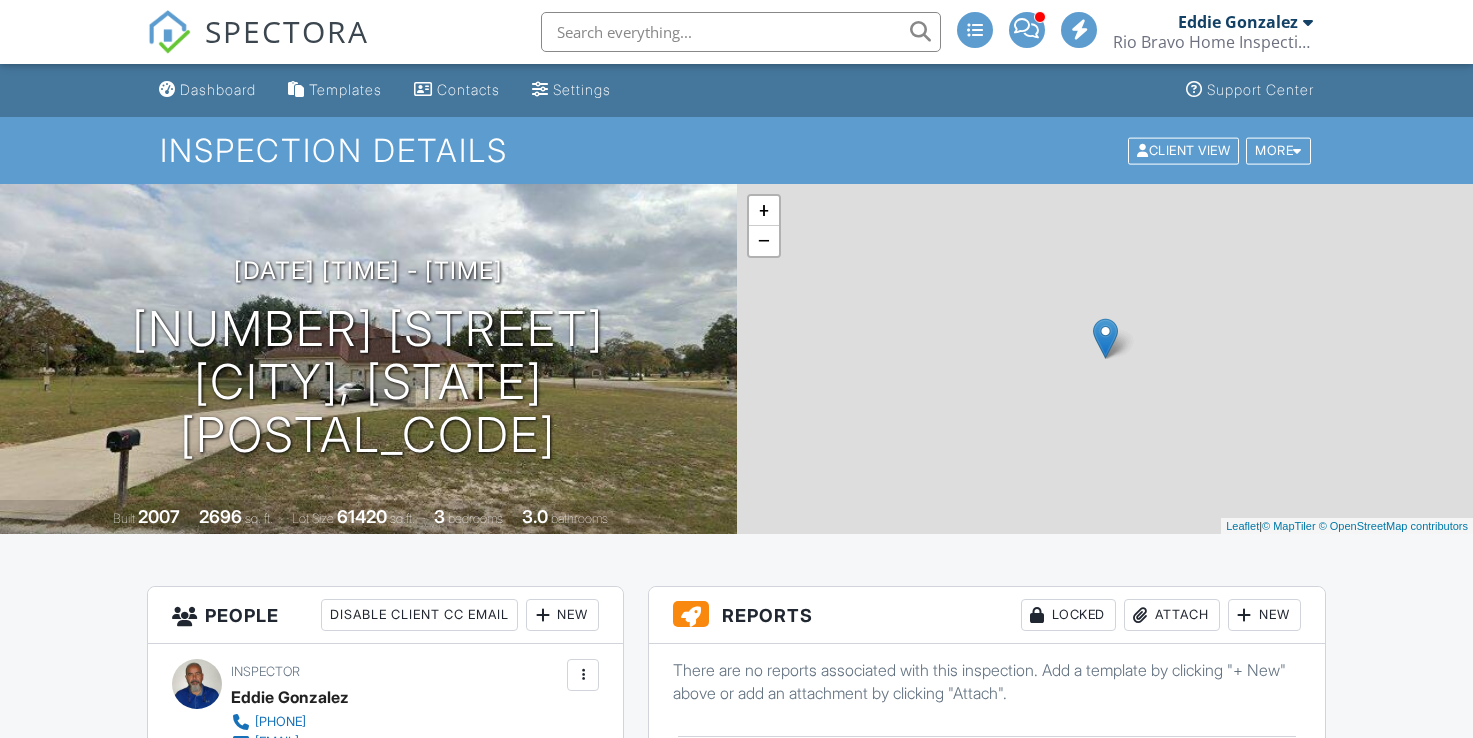 scroll, scrollTop: 0, scrollLeft: 0, axis: both 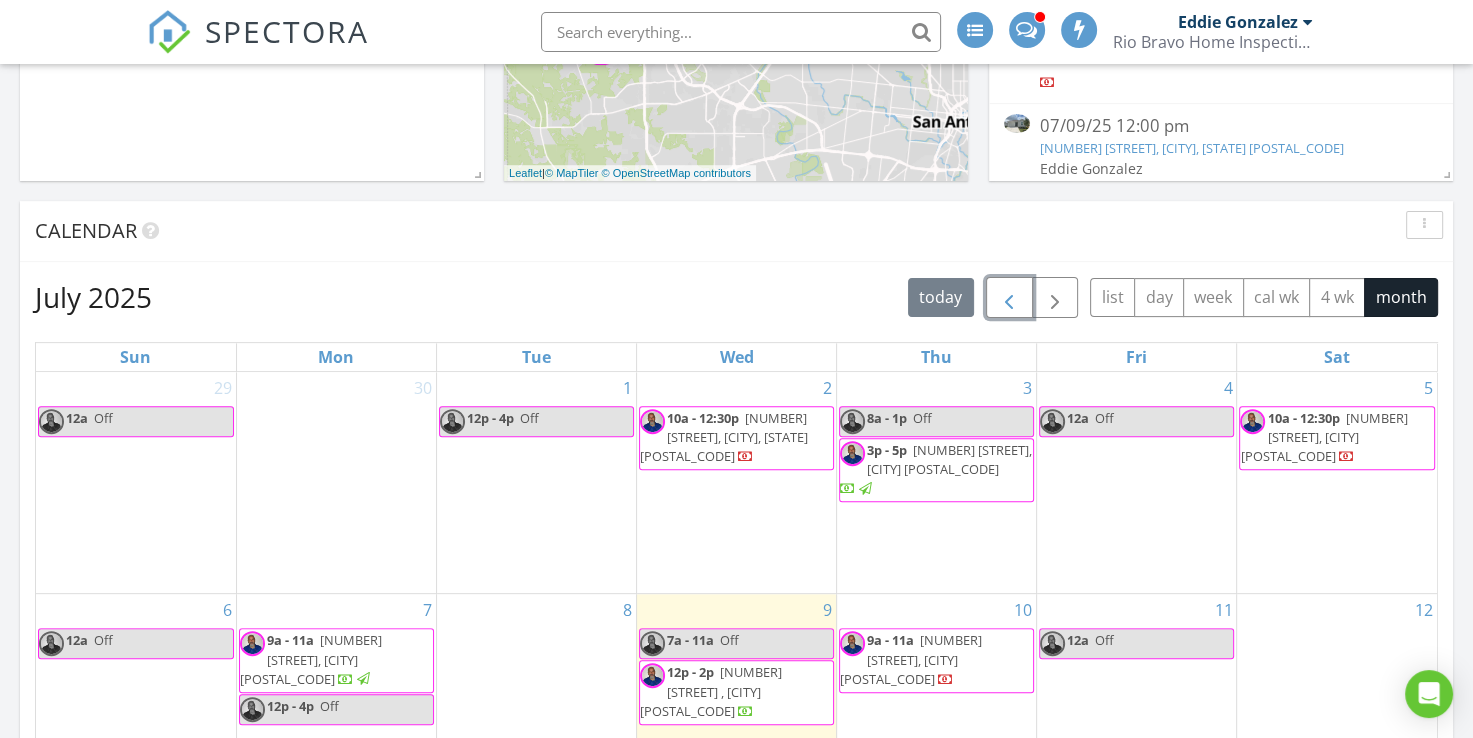 click at bounding box center (1009, 298) 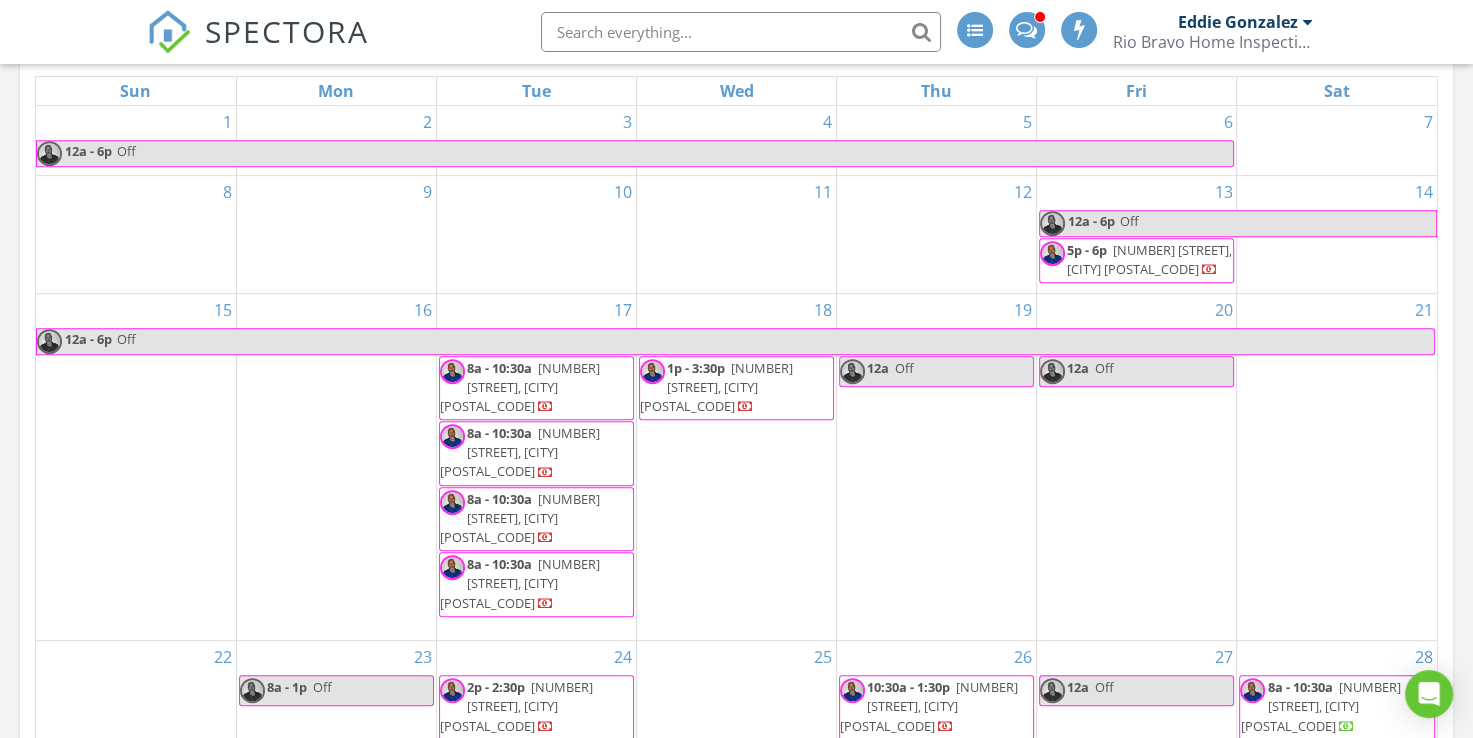scroll, scrollTop: 900, scrollLeft: 0, axis: vertical 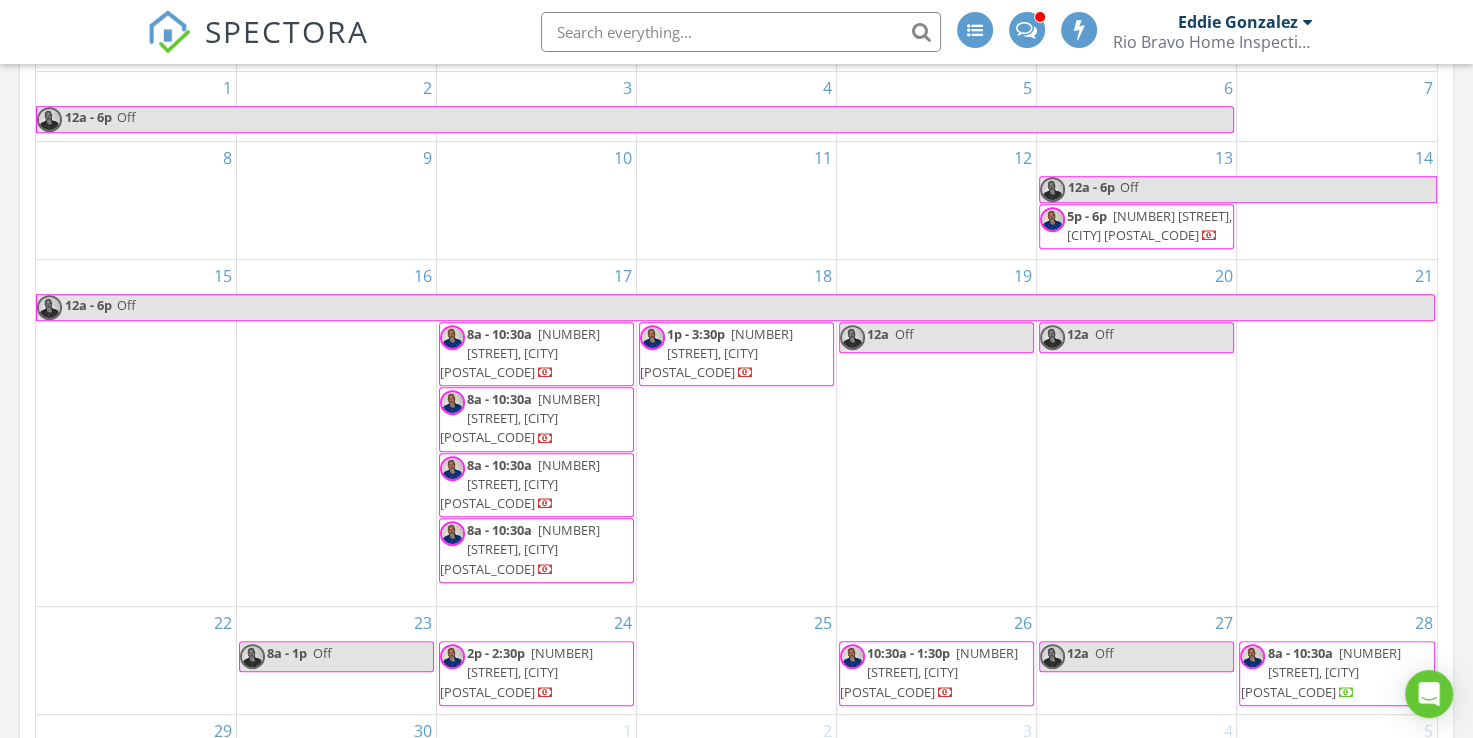 click on "8530 Clipper Harbor, San Antonio 78253" at bounding box center [516, 672] 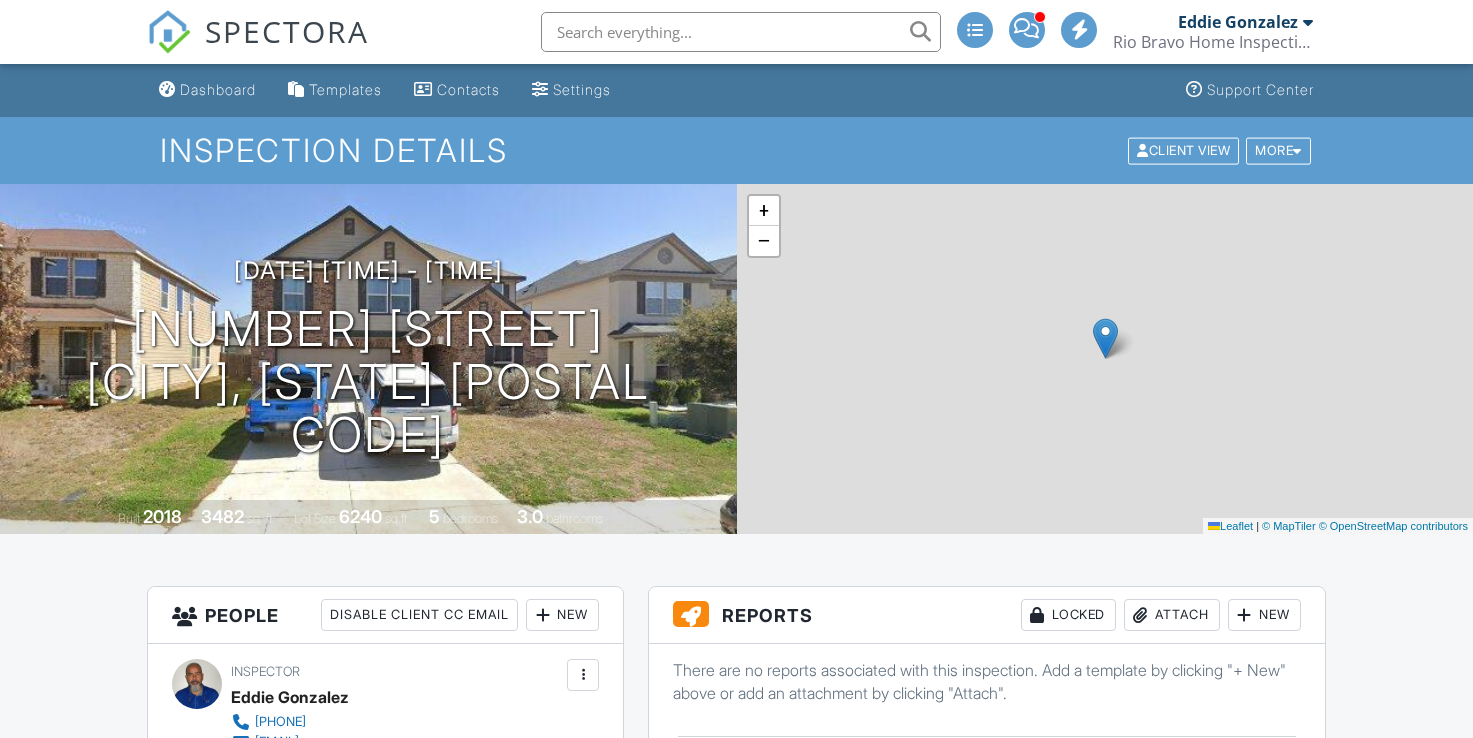 scroll, scrollTop: 0, scrollLeft: 0, axis: both 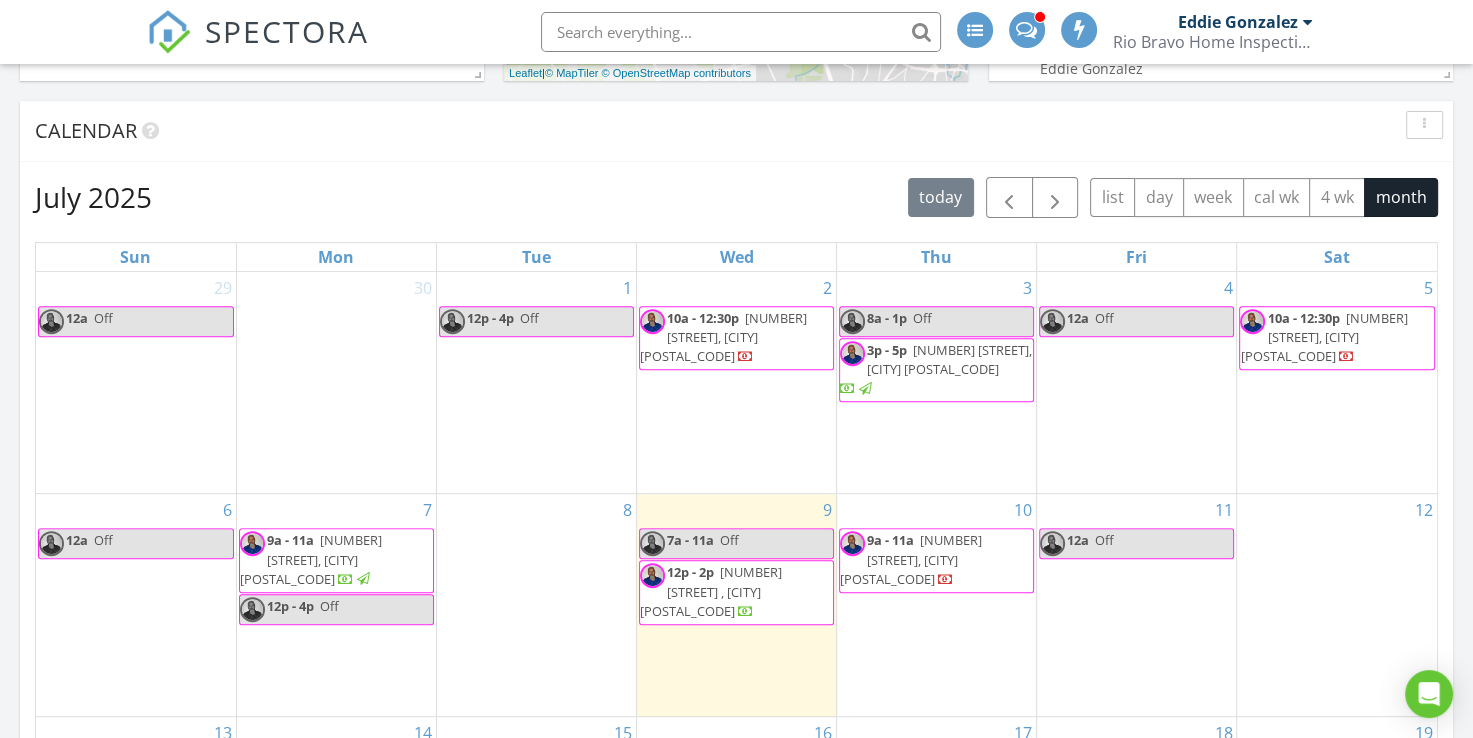 click on "10a - 12:30p" at bounding box center [703, 318] 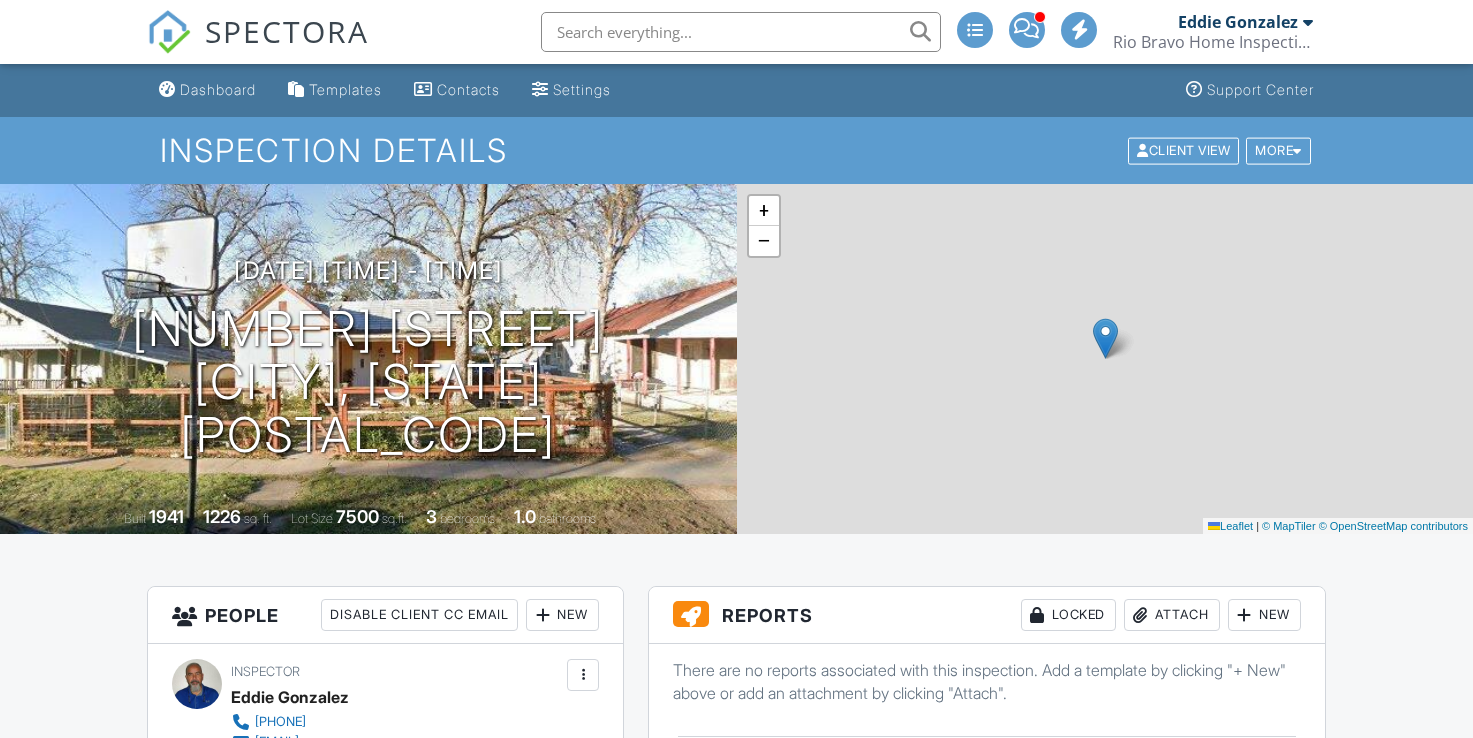 scroll, scrollTop: 0, scrollLeft: 0, axis: both 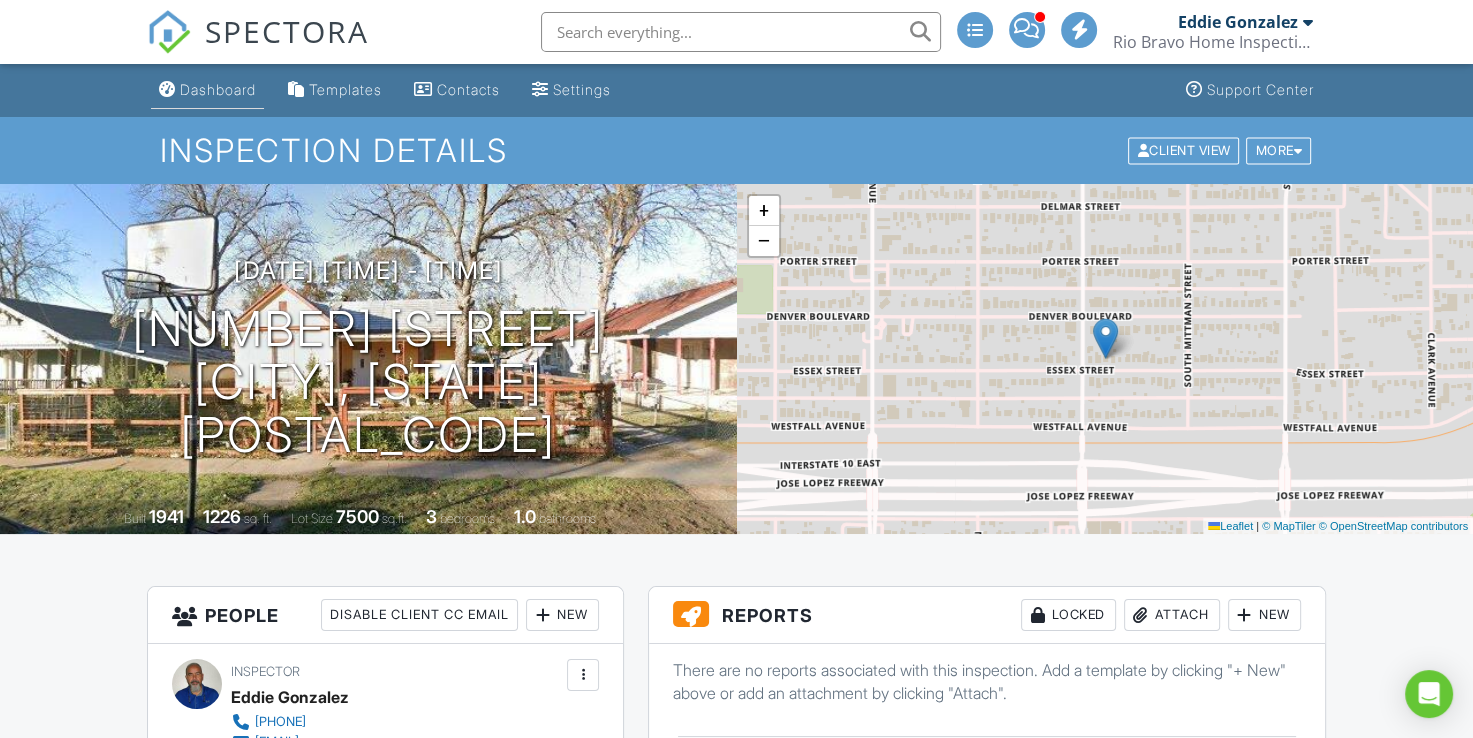 click on "Dashboard" at bounding box center (218, 89) 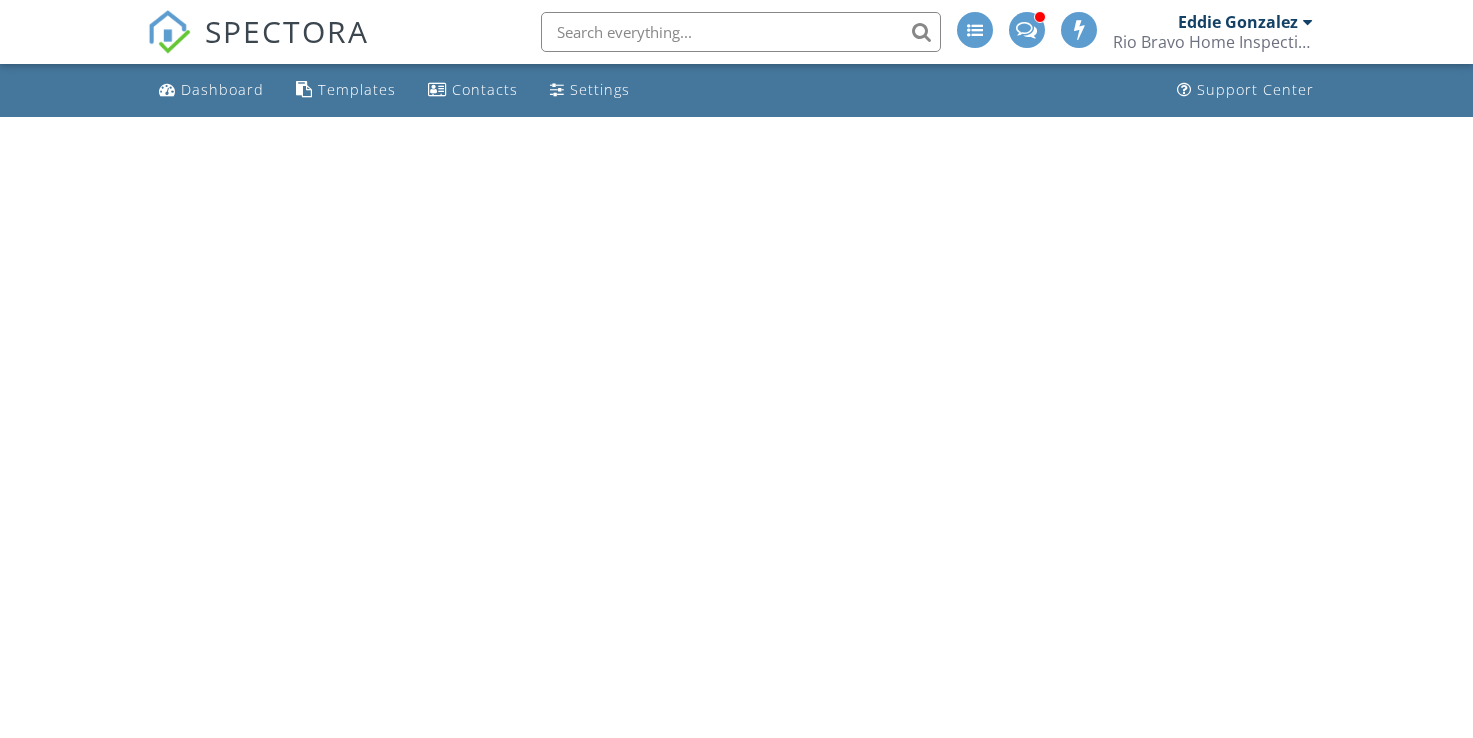 scroll, scrollTop: 0, scrollLeft: 0, axis: both 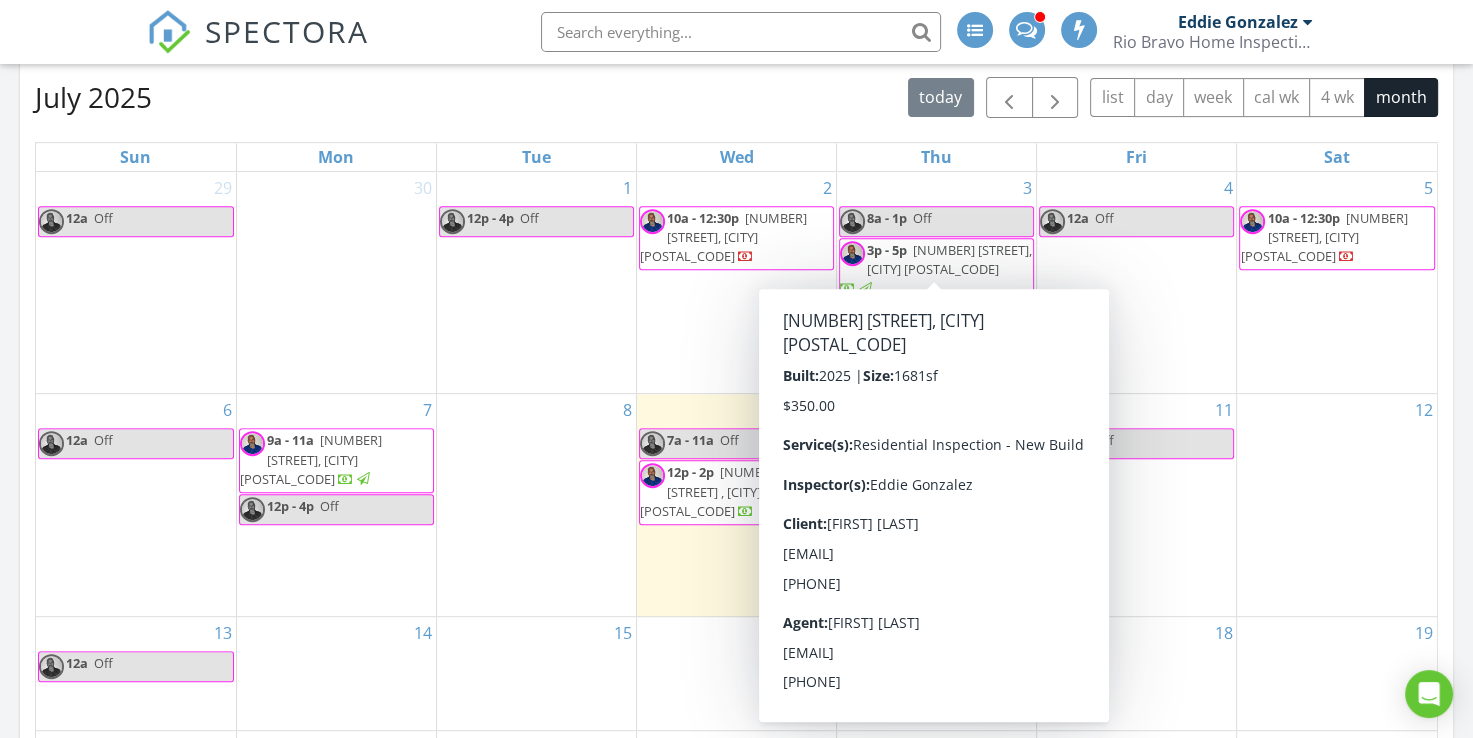 click on "[NUMBER] [STREET], [CITY] [POSTAL_CODE]" at bounding box center (949, 259) 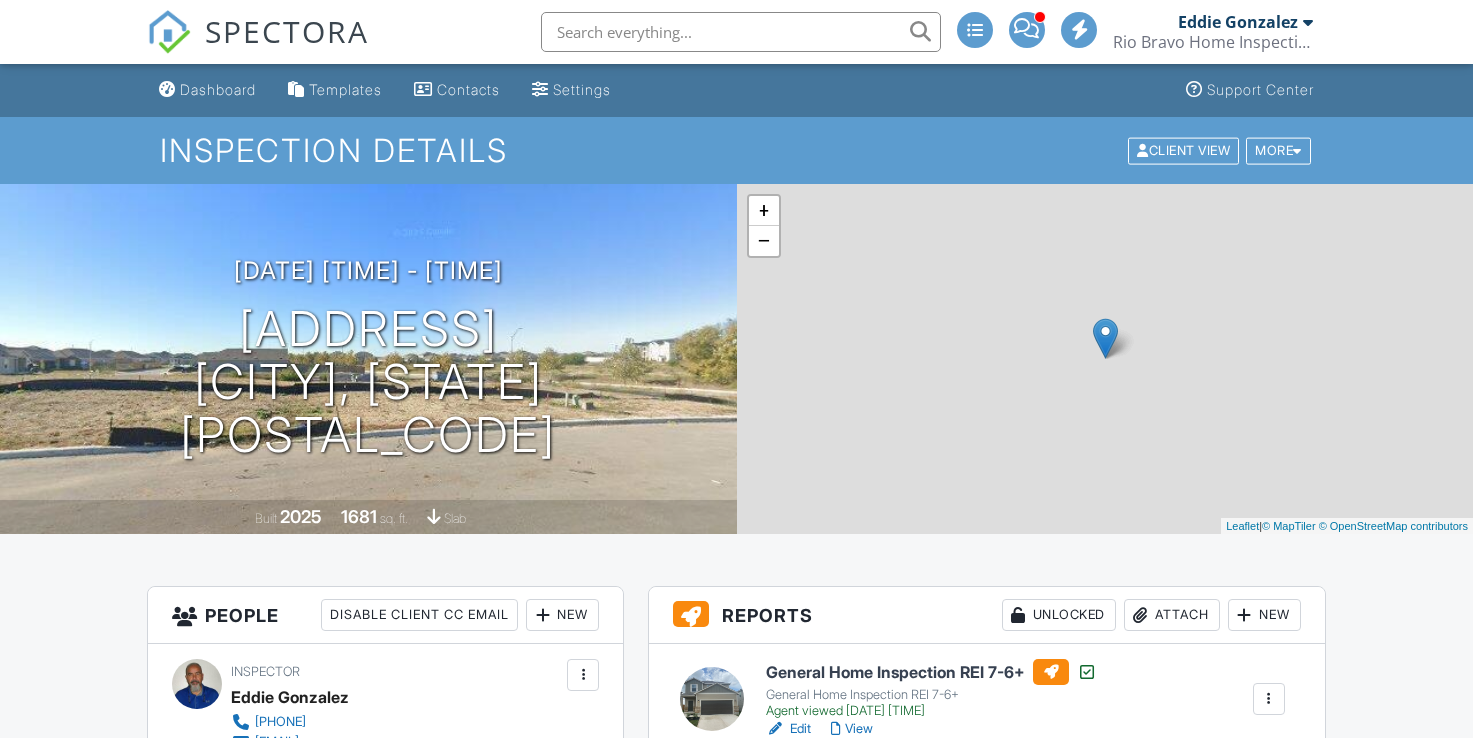 scroll, scrollTop: 0, scrollLeft: 0, axis: both 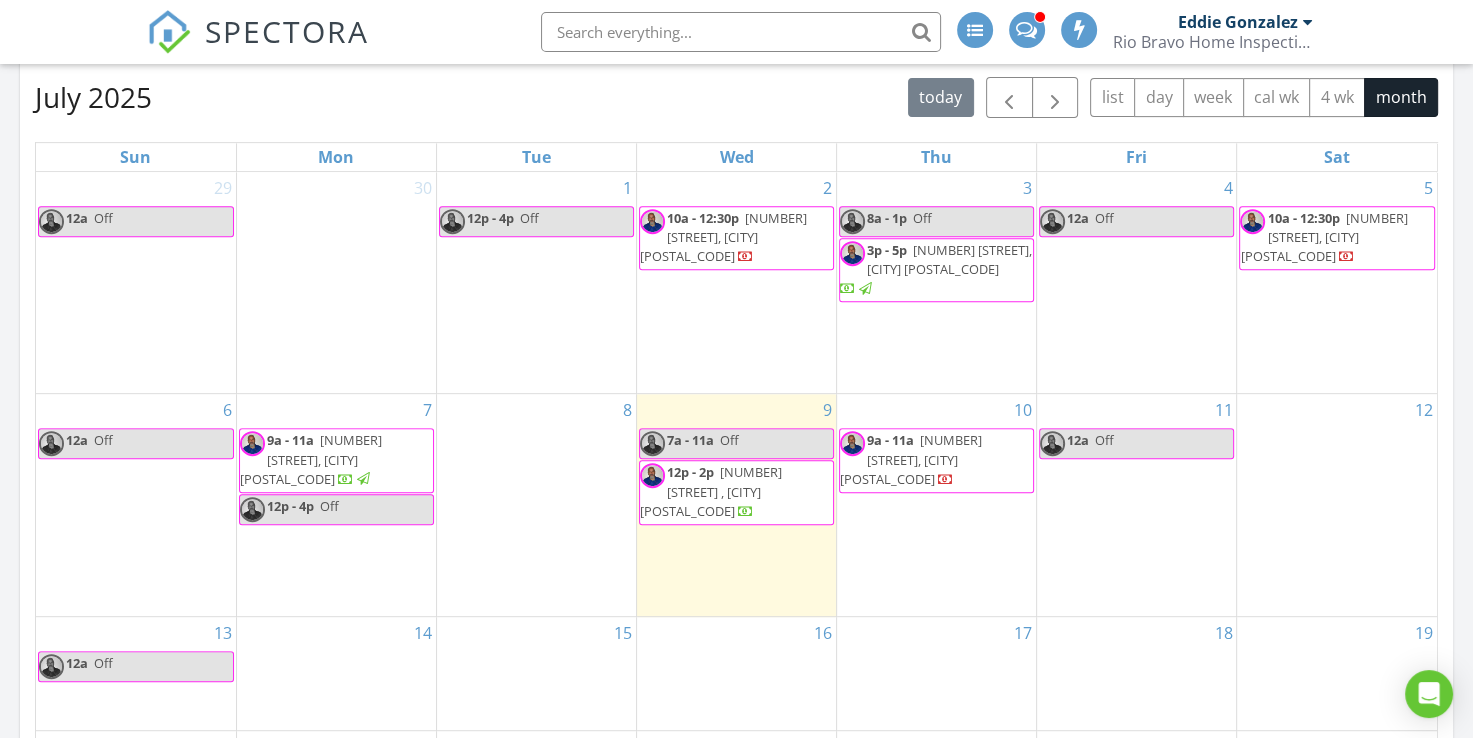 click on "[NUMBER] [STREET], [CITY] [POSTAL_CODE]" at bounding box center [1323, 237] 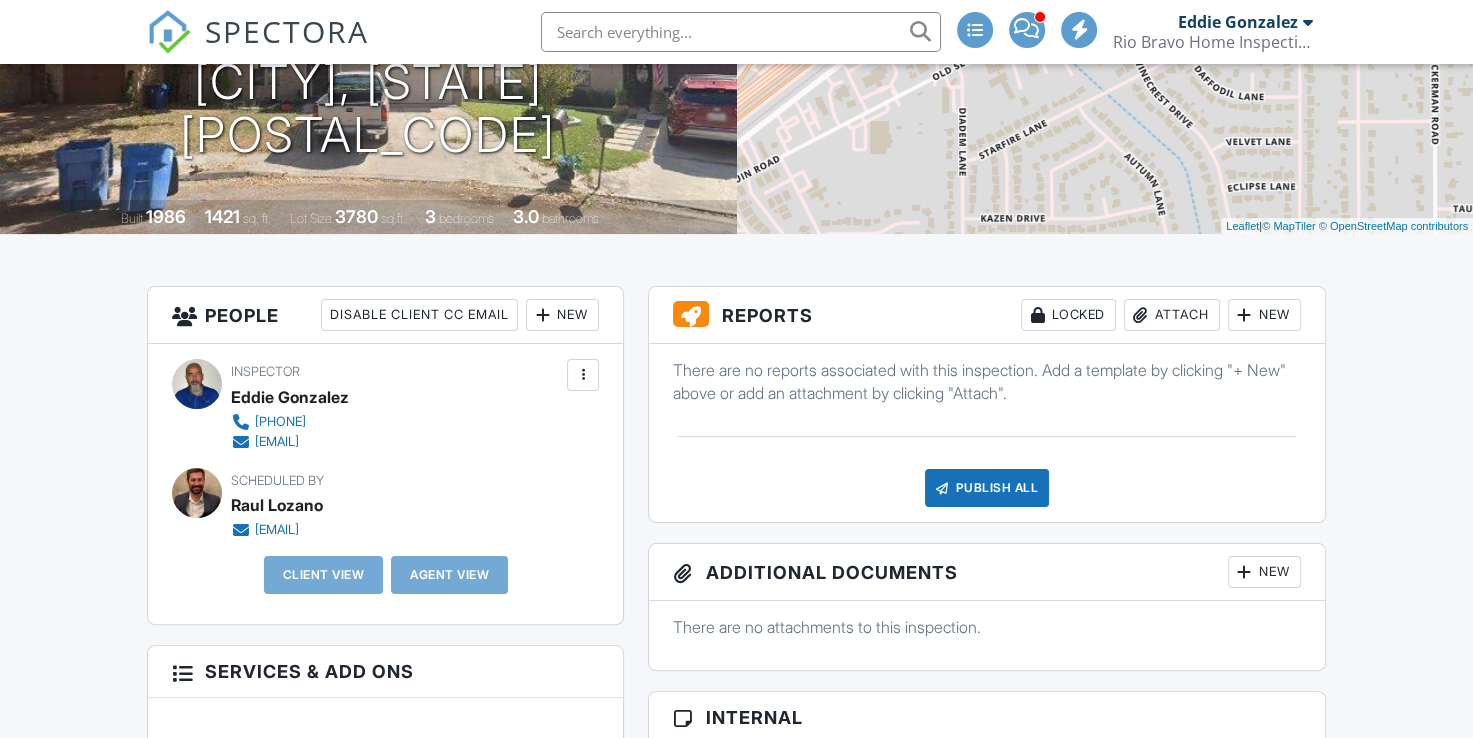 scroll, scrollTop: 600, scrollLeft: 0, axis: vertical 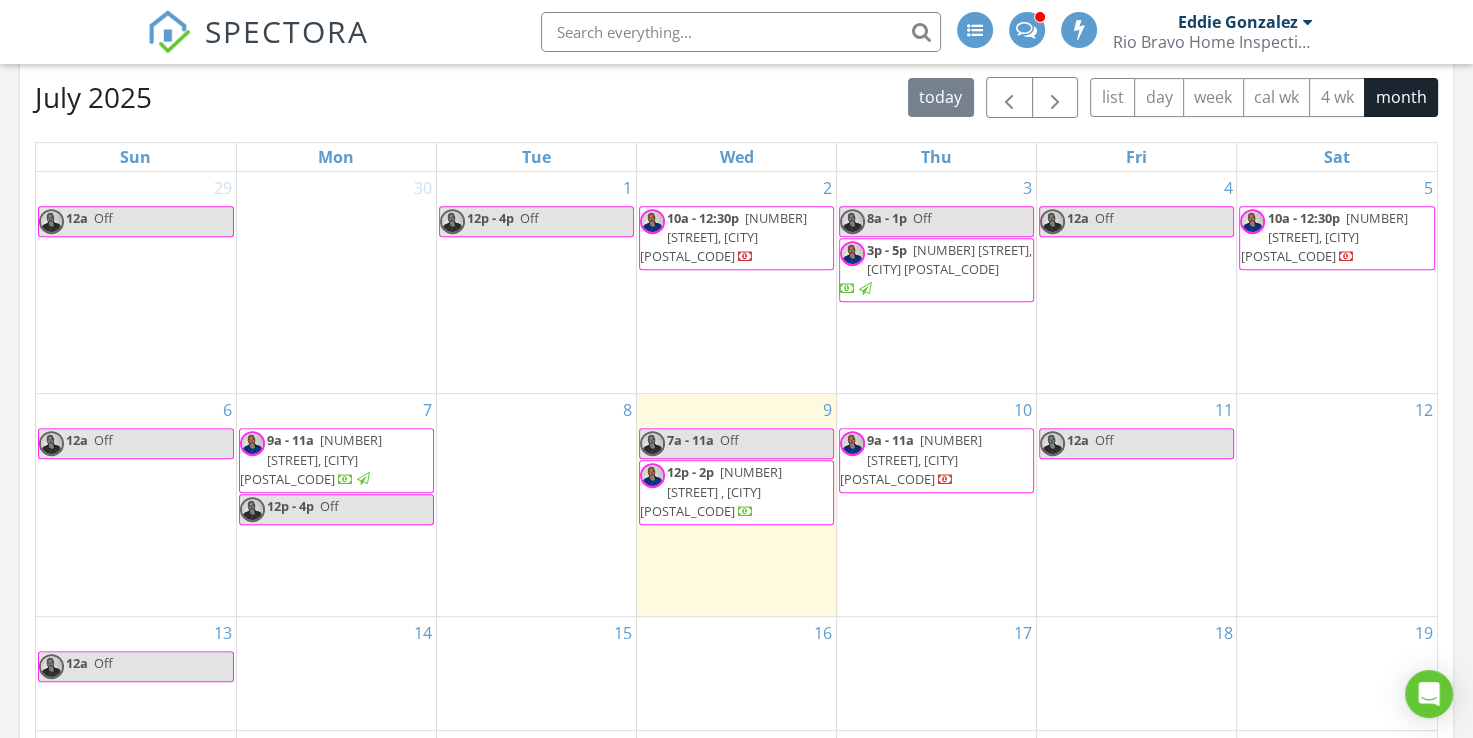 click on "[NUMBER] [STREET], [CITY] [POSTAL_CODE]" at bounding box center (311, 459) 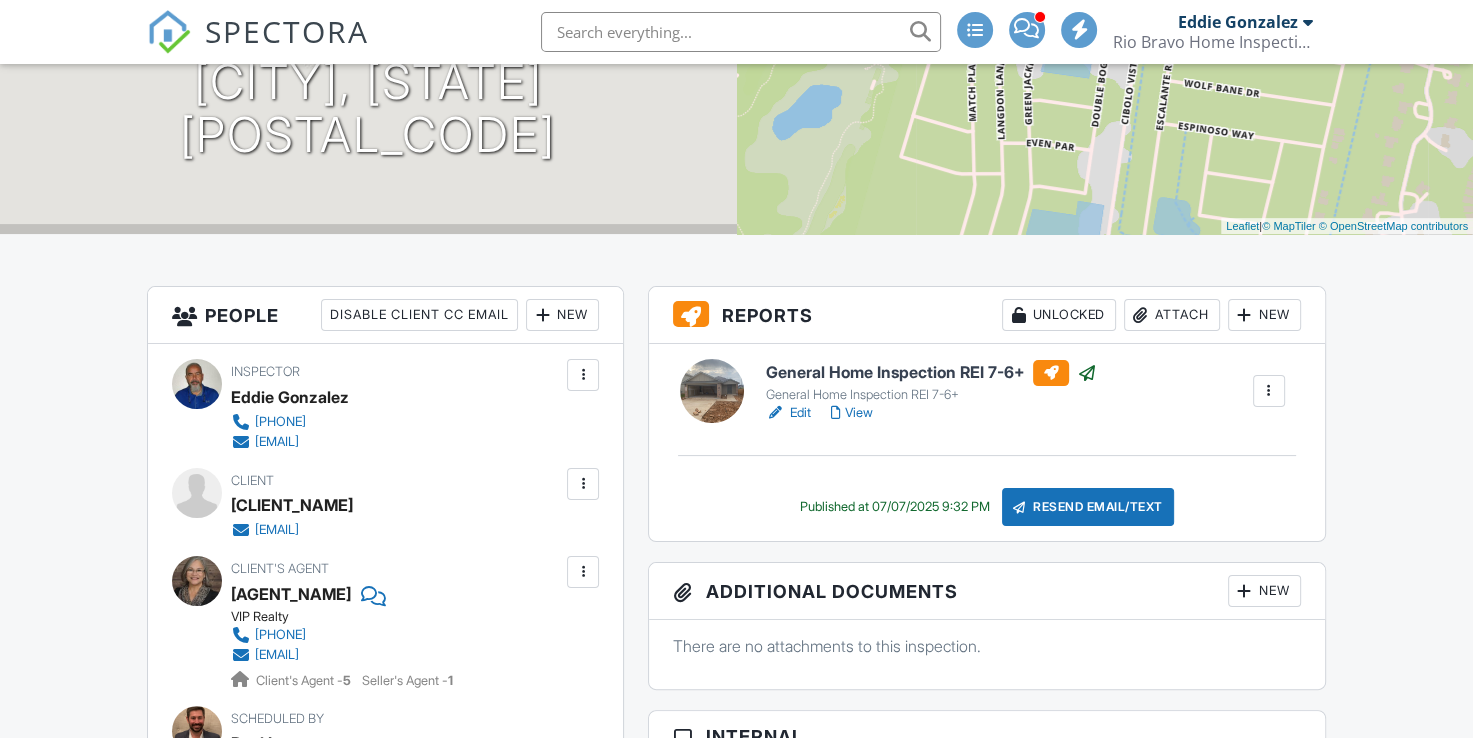 scroll, scrollTop: 0, scrollLeft: 0, axis: both 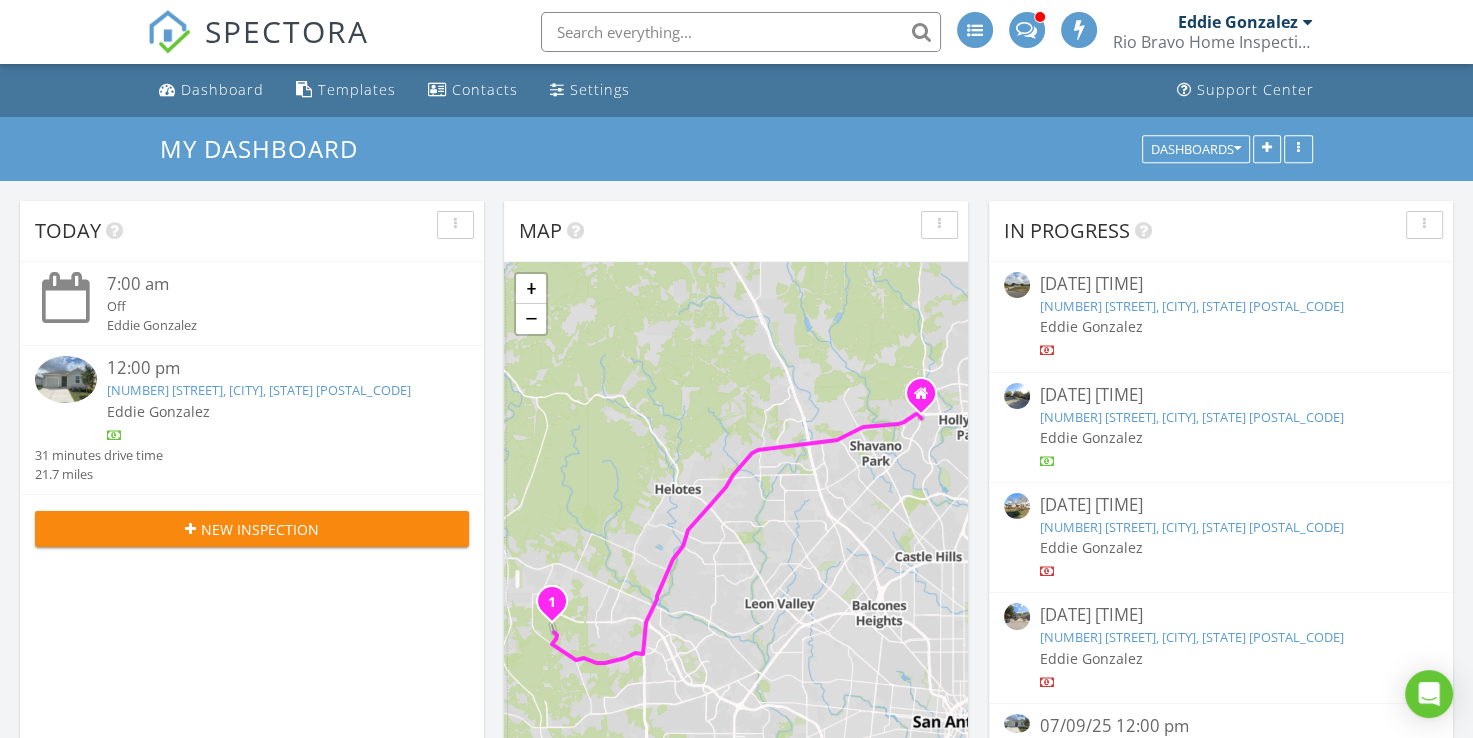click on "[NUMBER] [STREET], [CITY], [STATE] [POSTAL_CODE]" at bounding box center (259, 390) 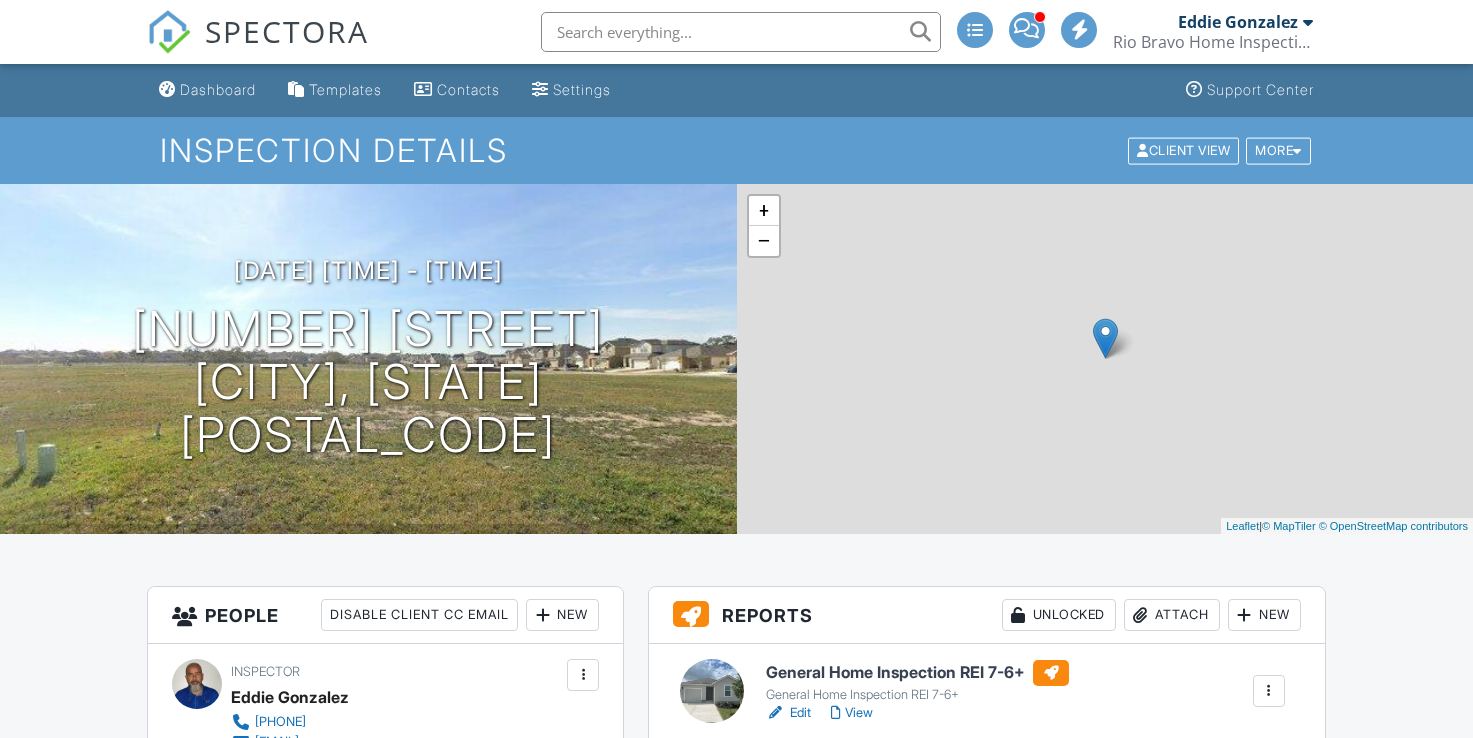 scroll, scrollTop: 0, scrollLeft: 0, axis: both 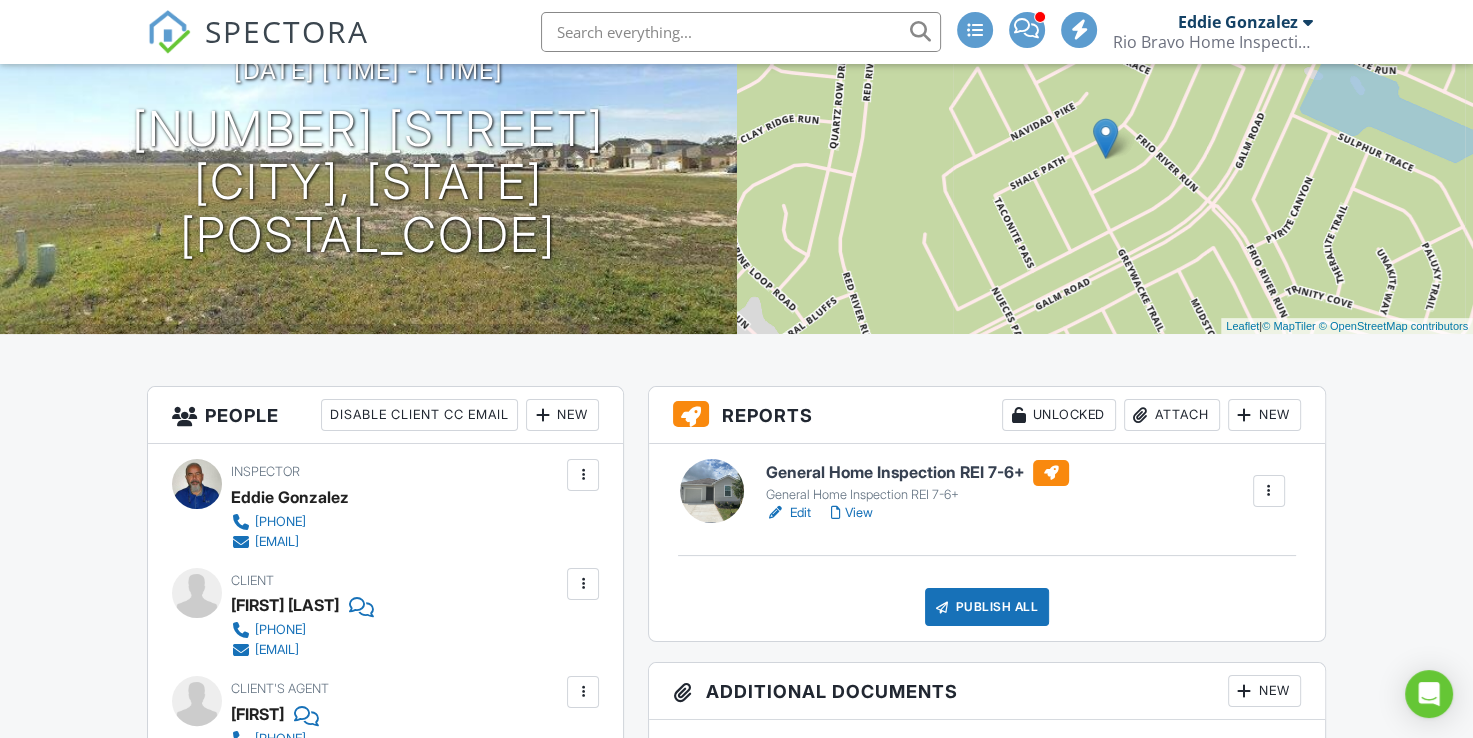 click on "Edit" at bounding box center [788, 513] 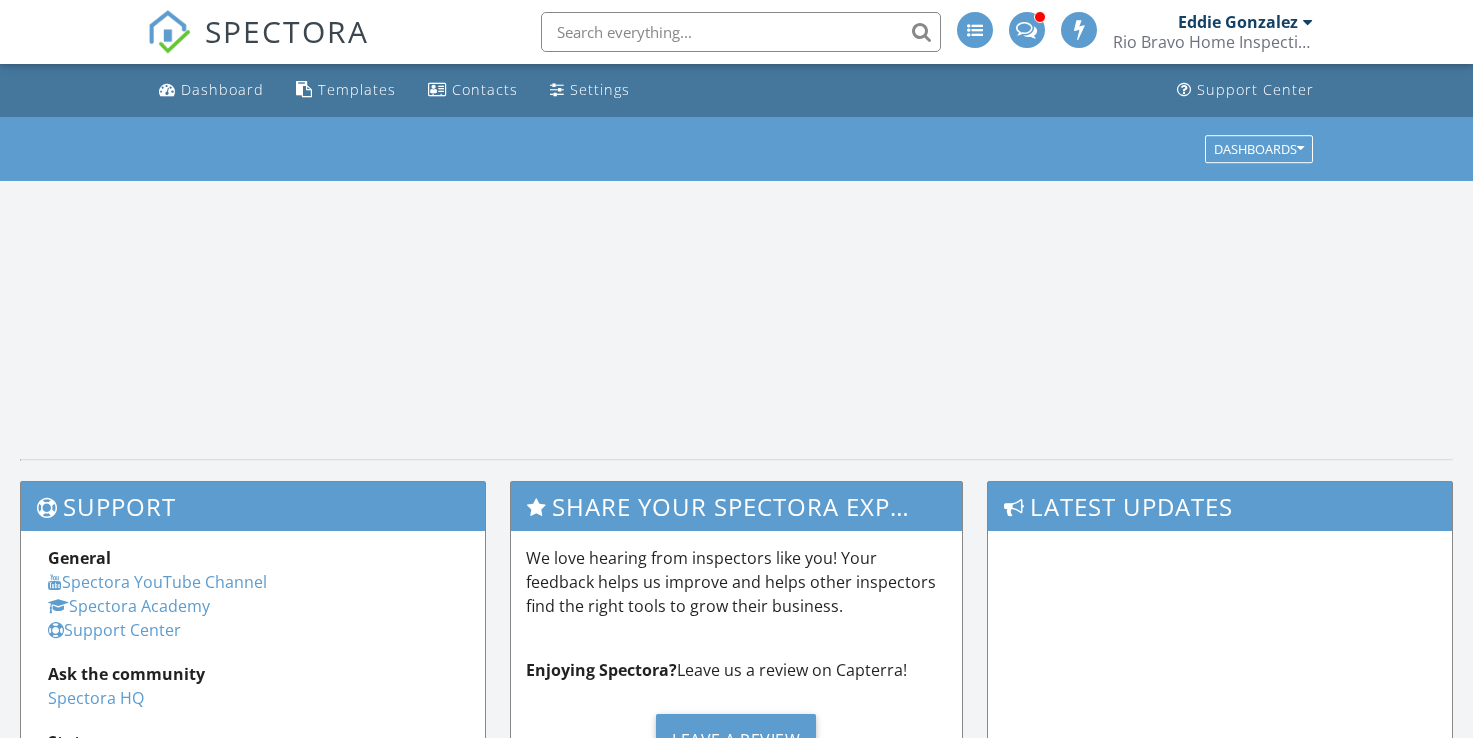 scroll, scrollTop: 0, scrollLeft: 0, axis: both 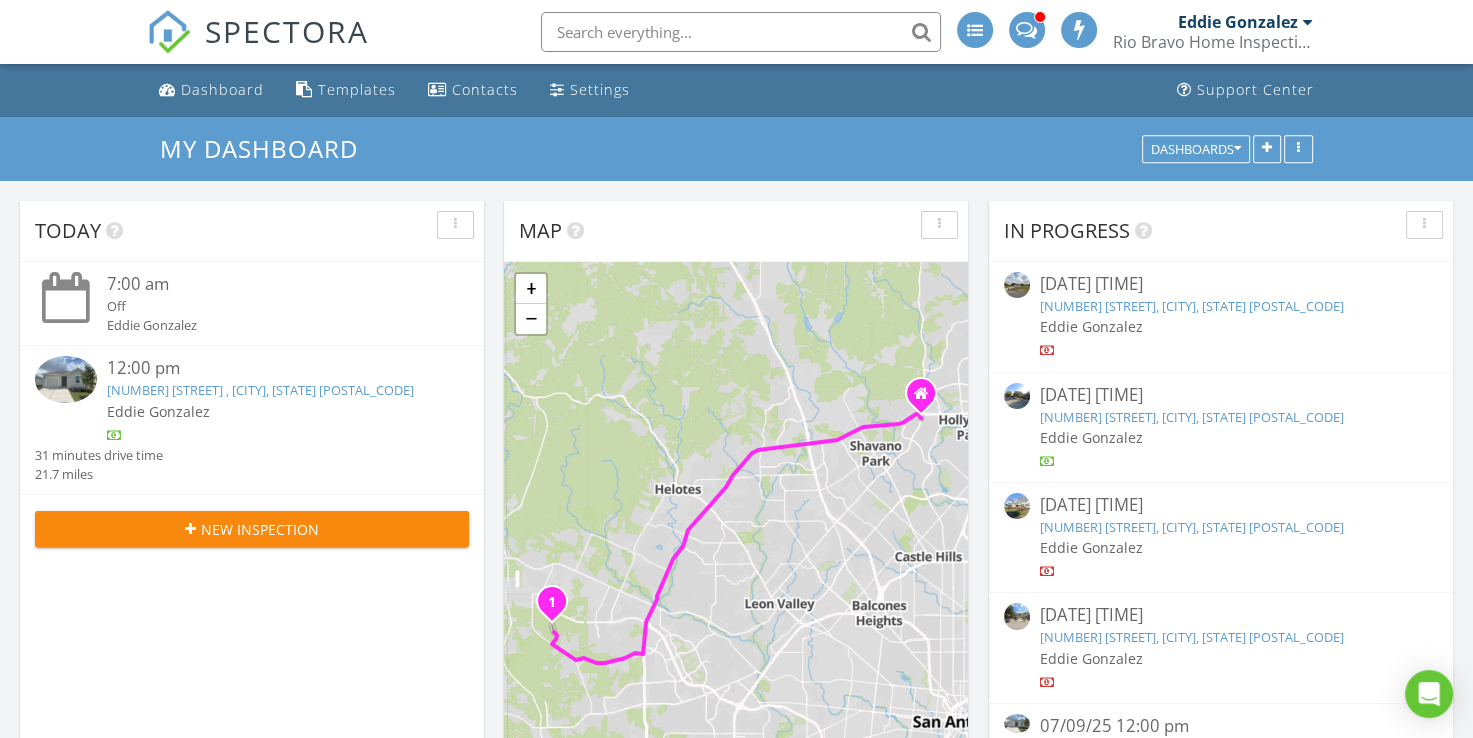 click on "[NUMBER] [STREET] , [CITY], [STATE] [POSTAL_CODE]" at bounding box center [260, 390] 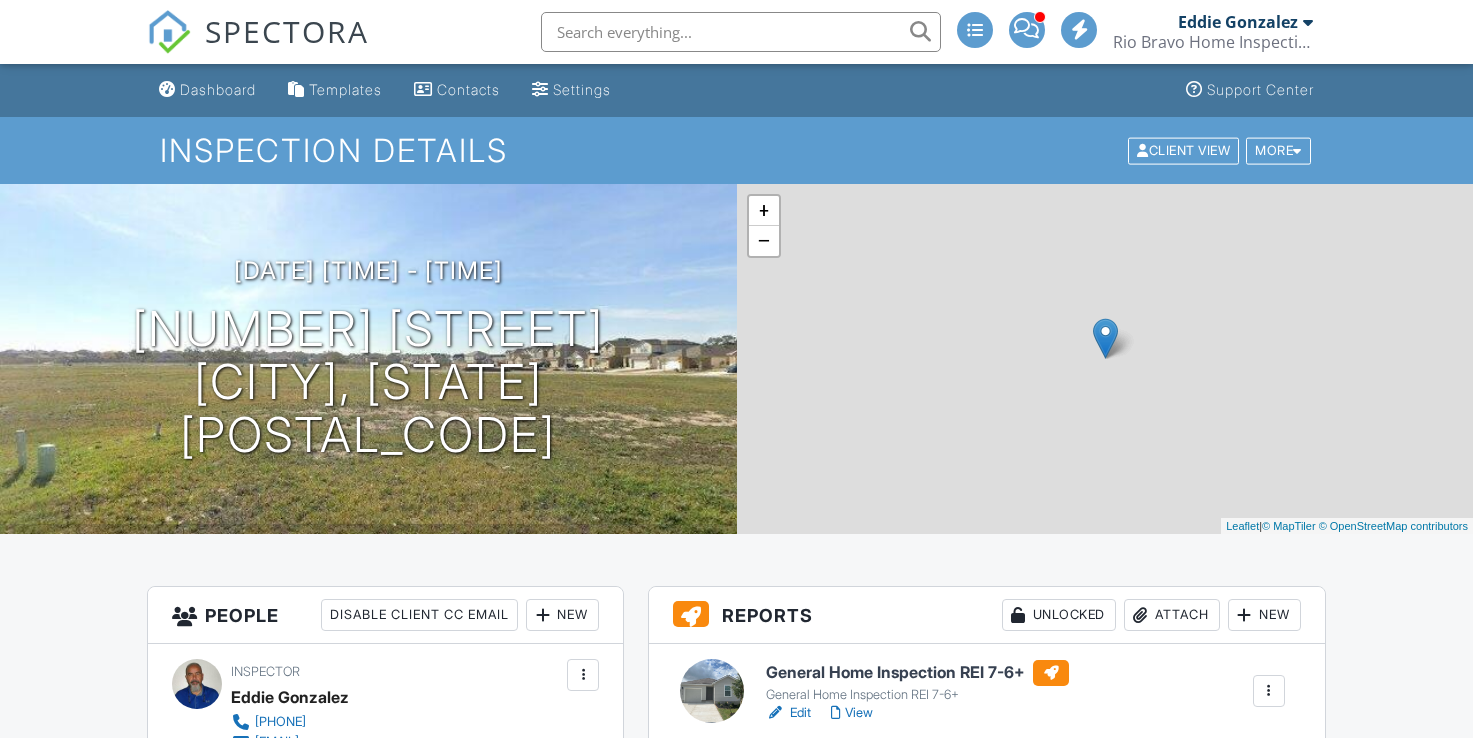 scroll, scrollTop: 0, scrollLeft: 0, axis: both 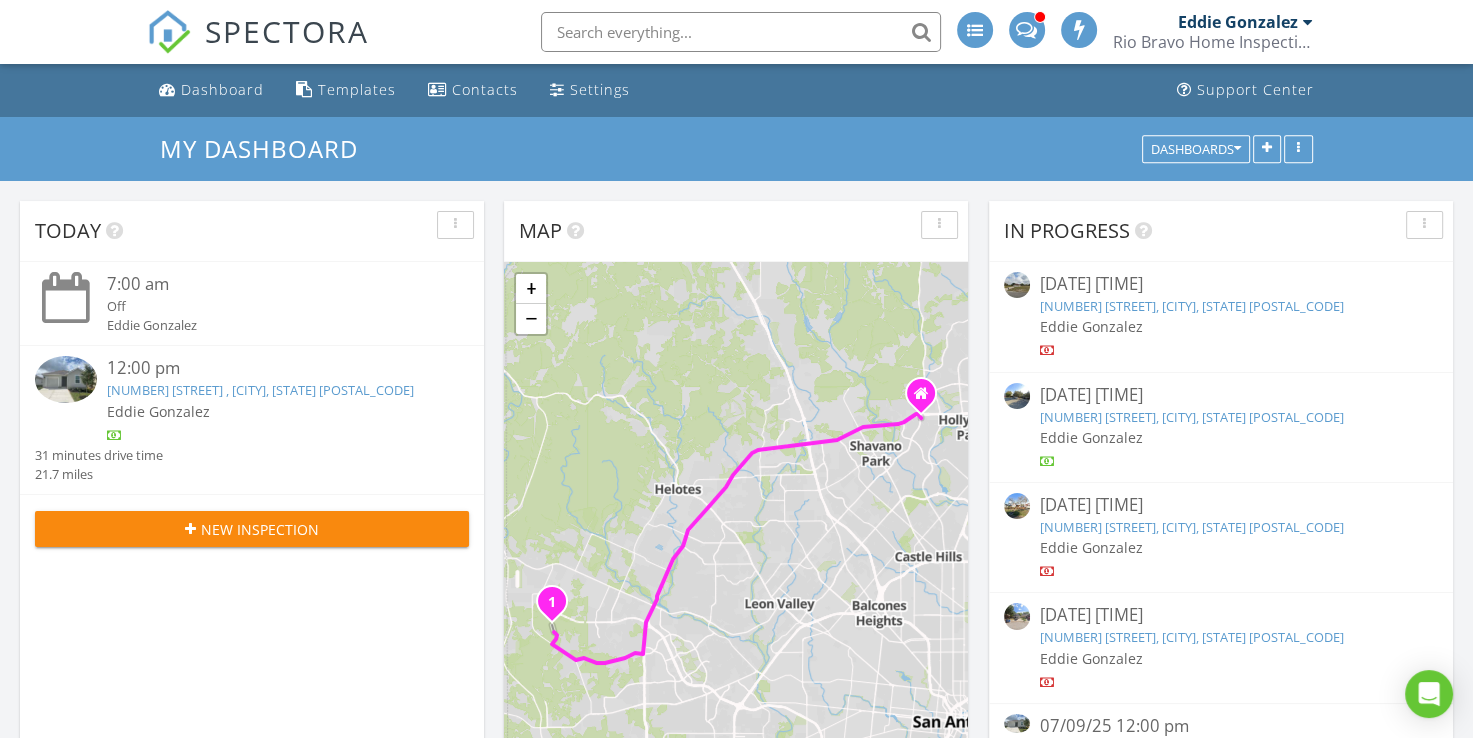 click on "14122 Shale Path , San Antonio, TX 78253" at bounding box center [260, 390] 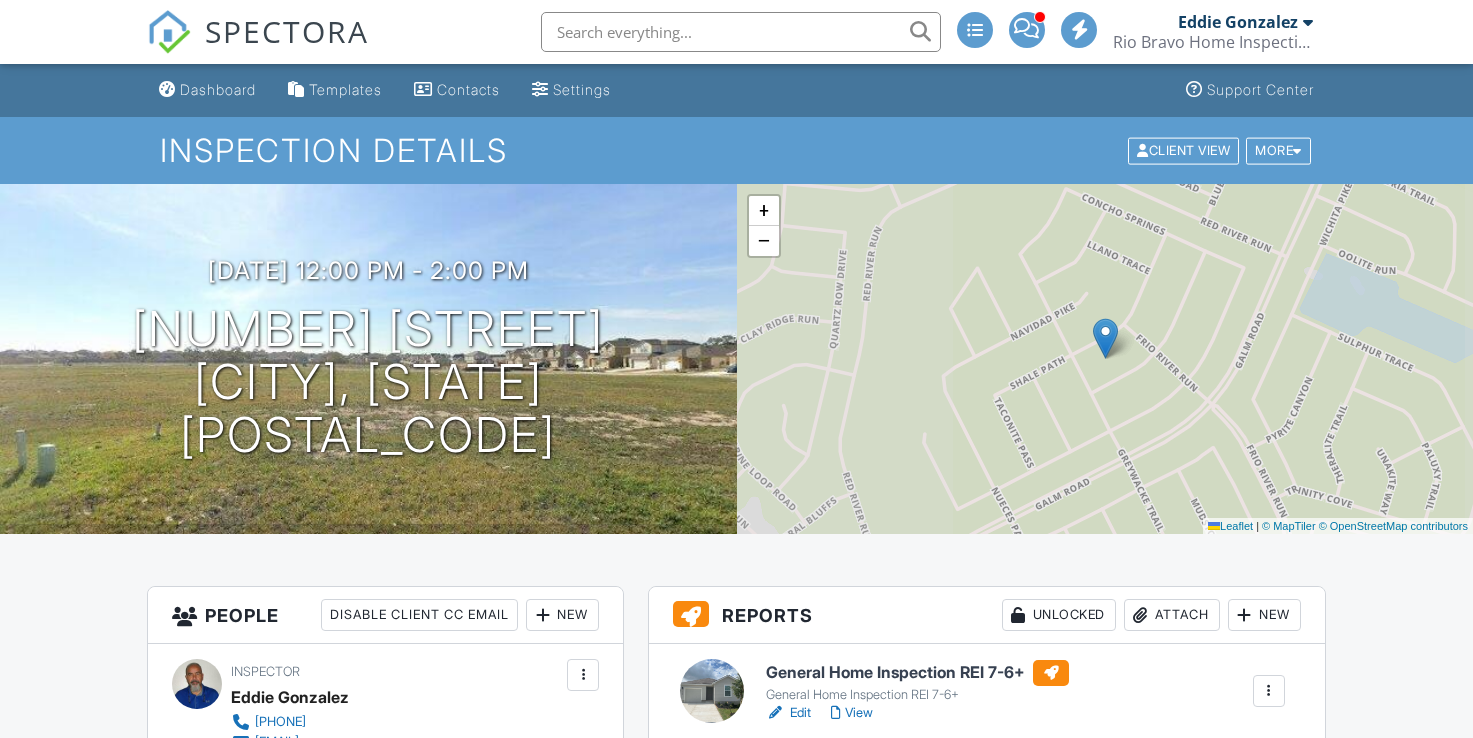 scroll, scrollTop: 0, scrollLeft: 0, axis: both 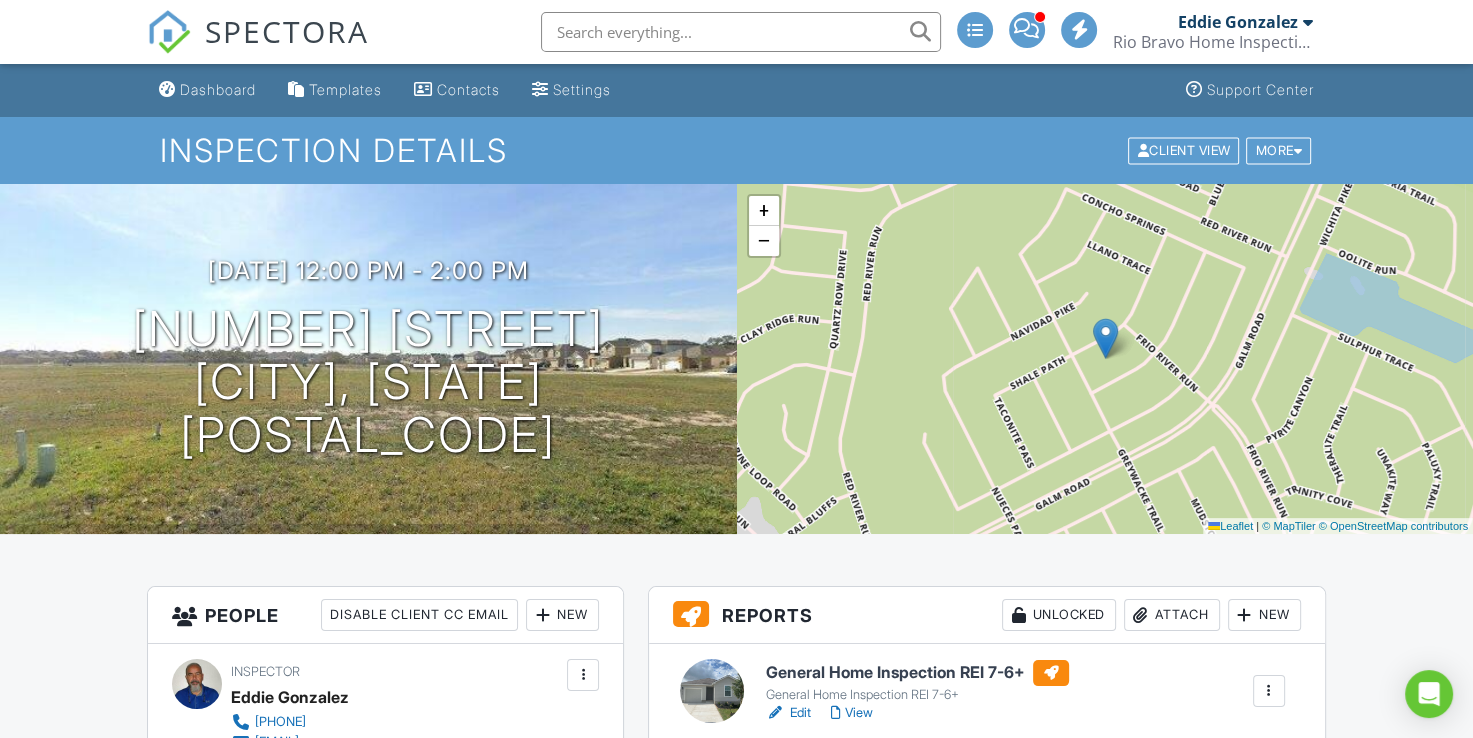 click on "View" at bounding box center (852, 713) 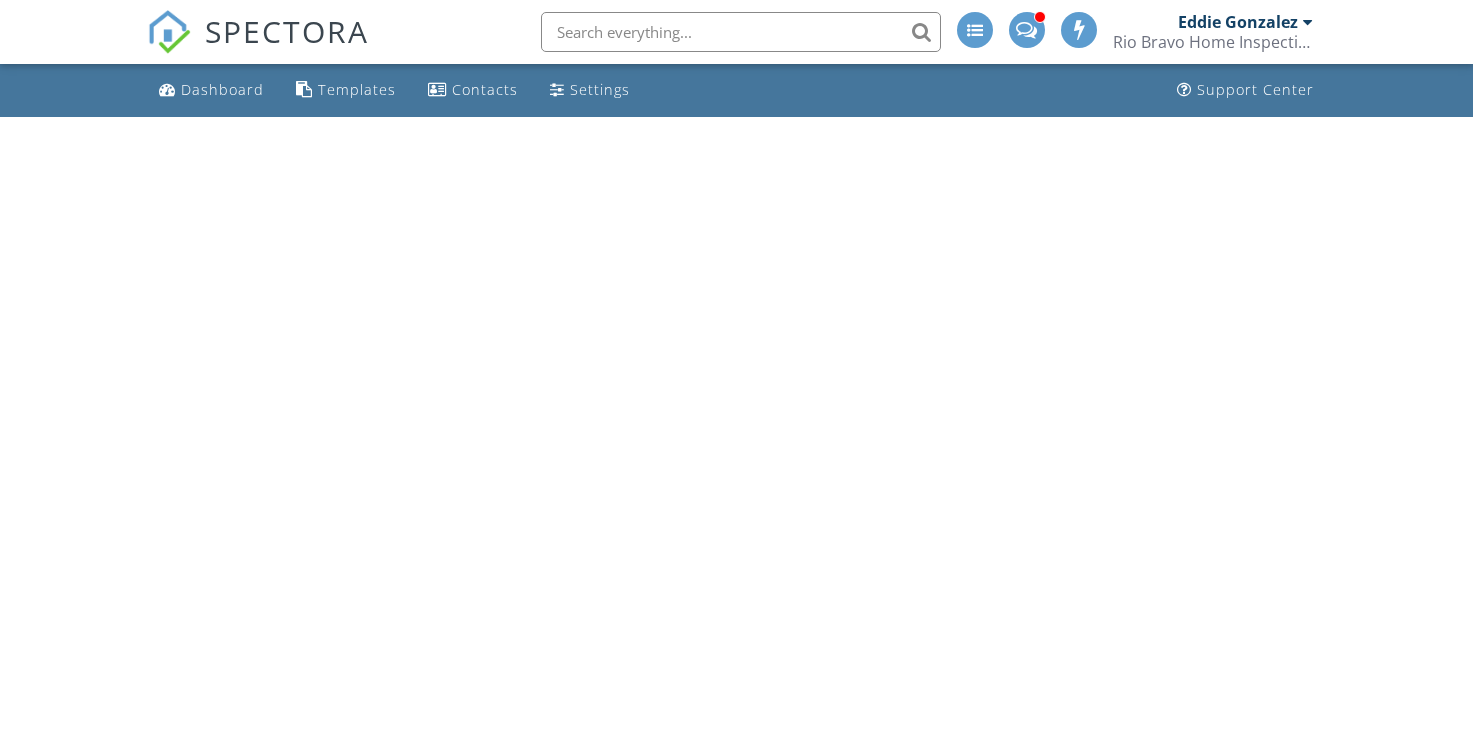 scroll, scrollTop: 0, scrollLeft: 0, axis: both 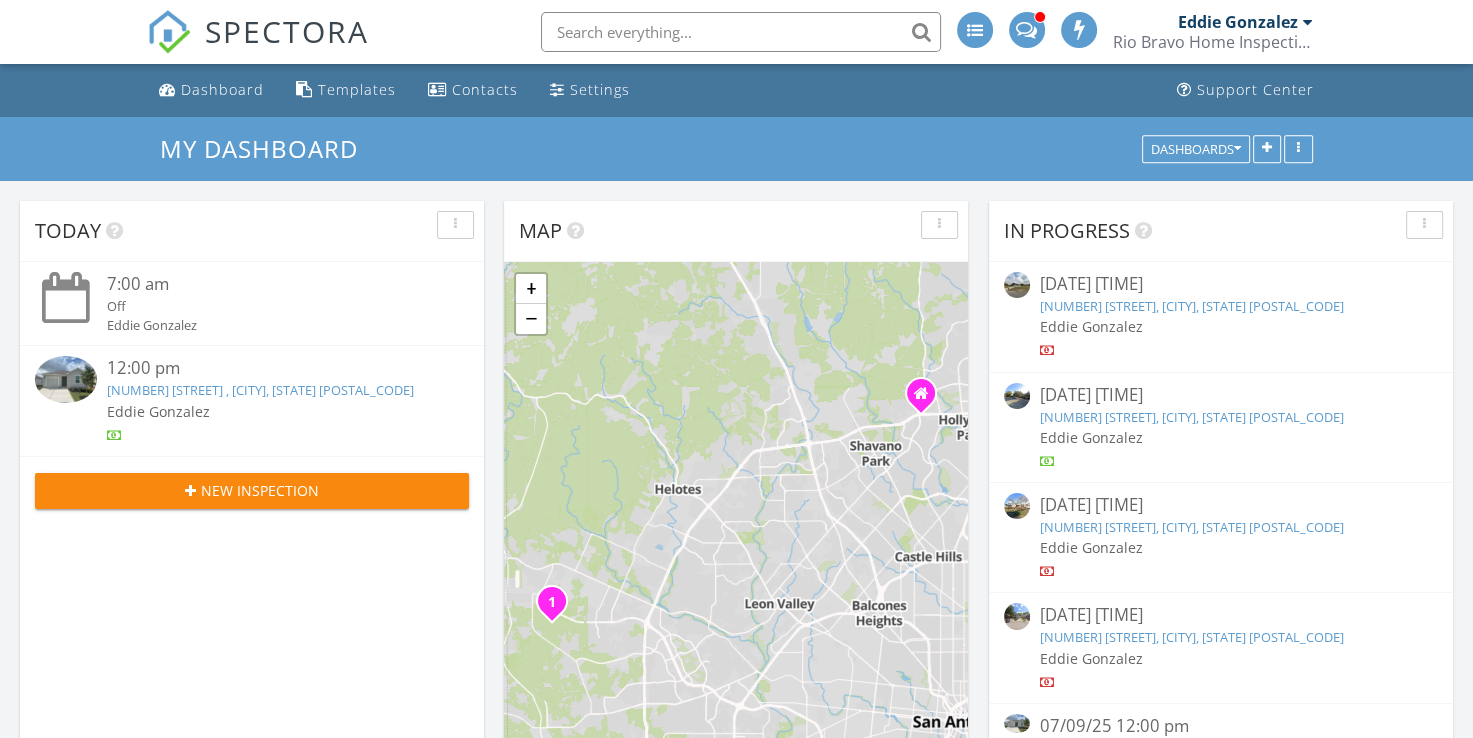 click on "[NUMBER] [STREET] , [CITY], [STATE] [POSTAL_CODE]" at bounding box center [260, 390] 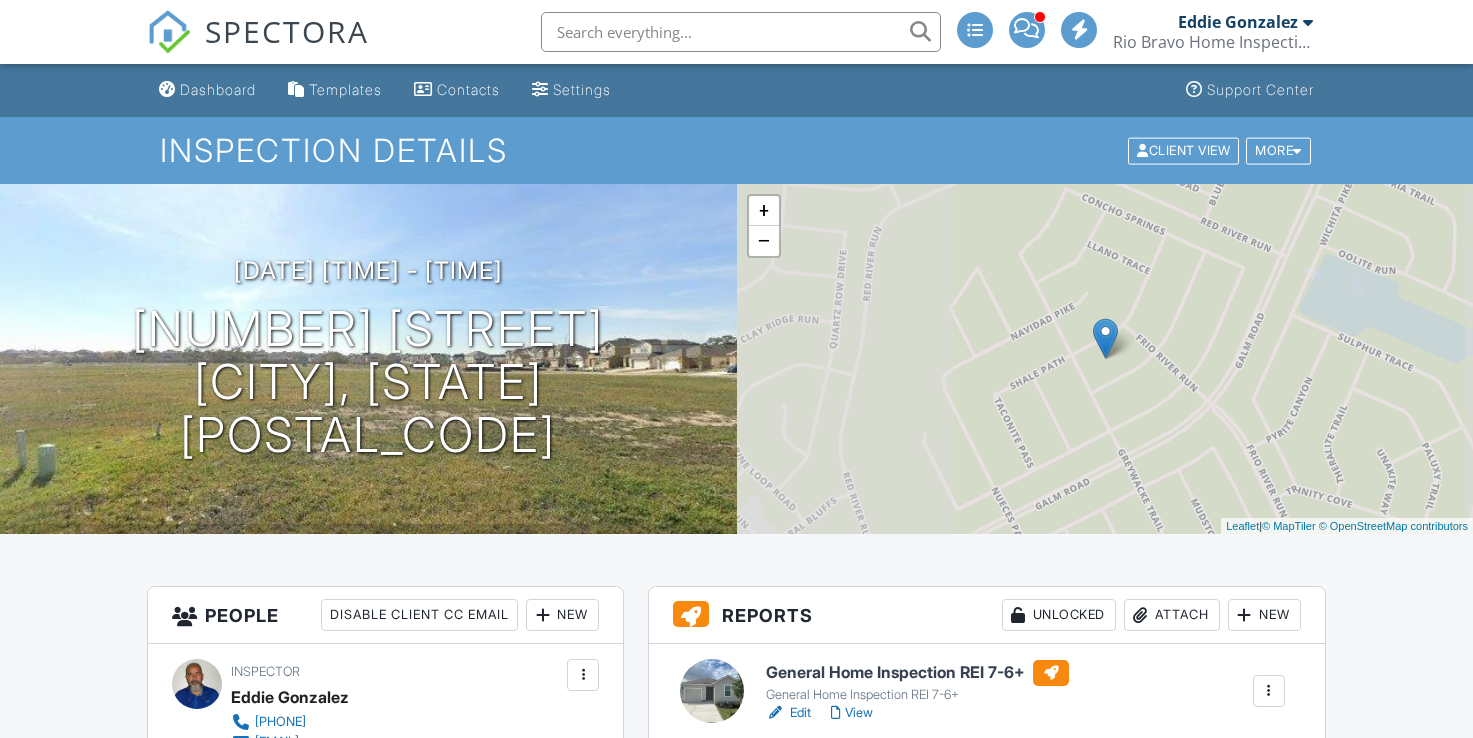 scroll, scrollTop: 0, scrollLeft: 0, axis: both 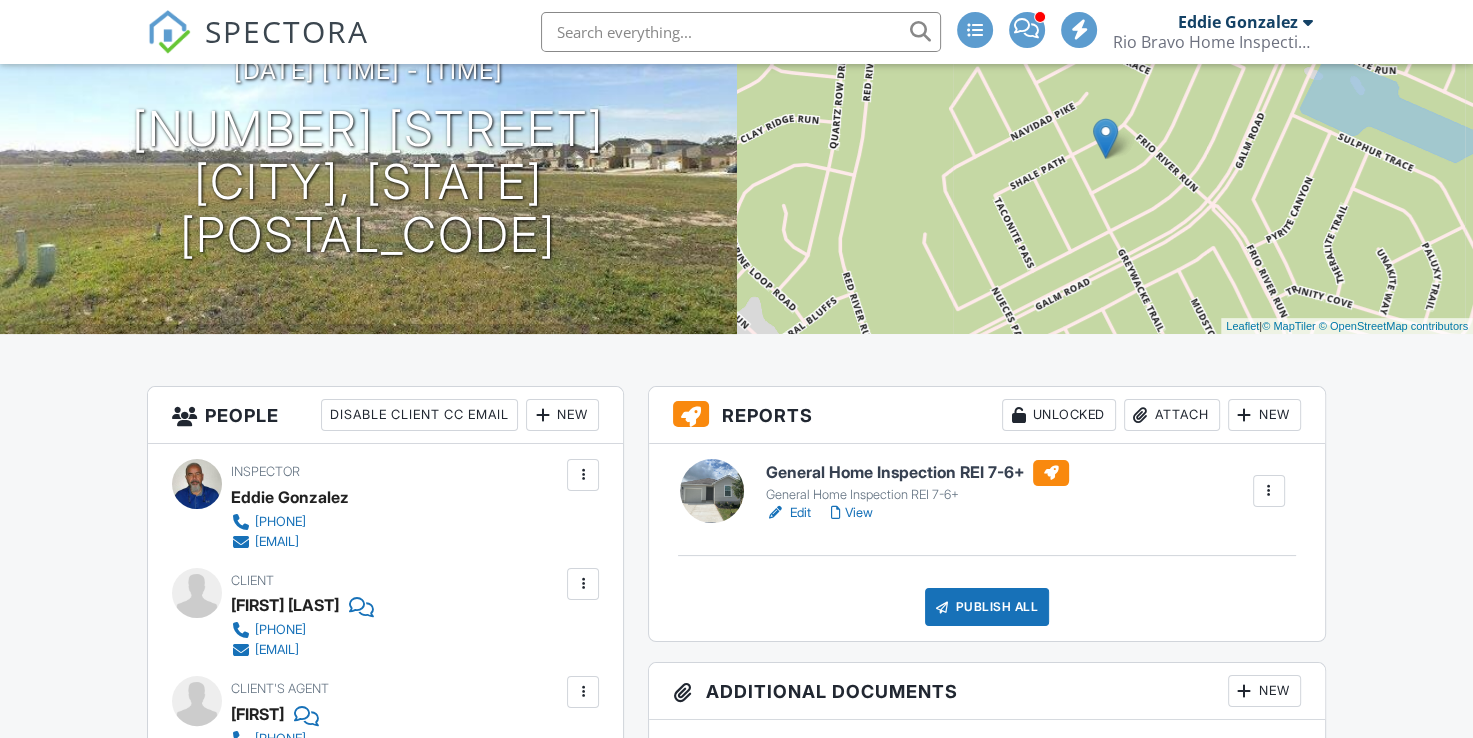 click on "View" at bounding box center (852, 513) 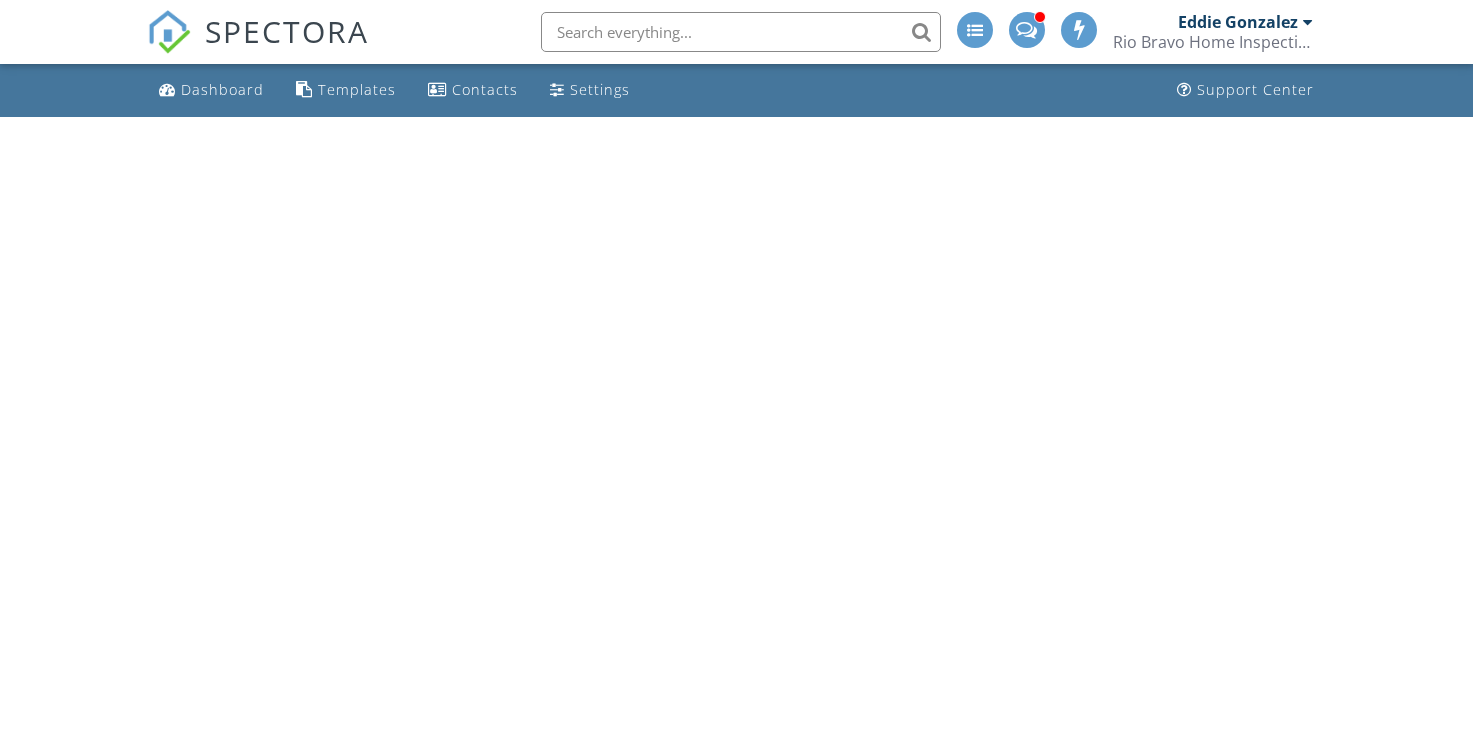 scroll, scrollTop: 0, scrollLeft: 0, axis: both 